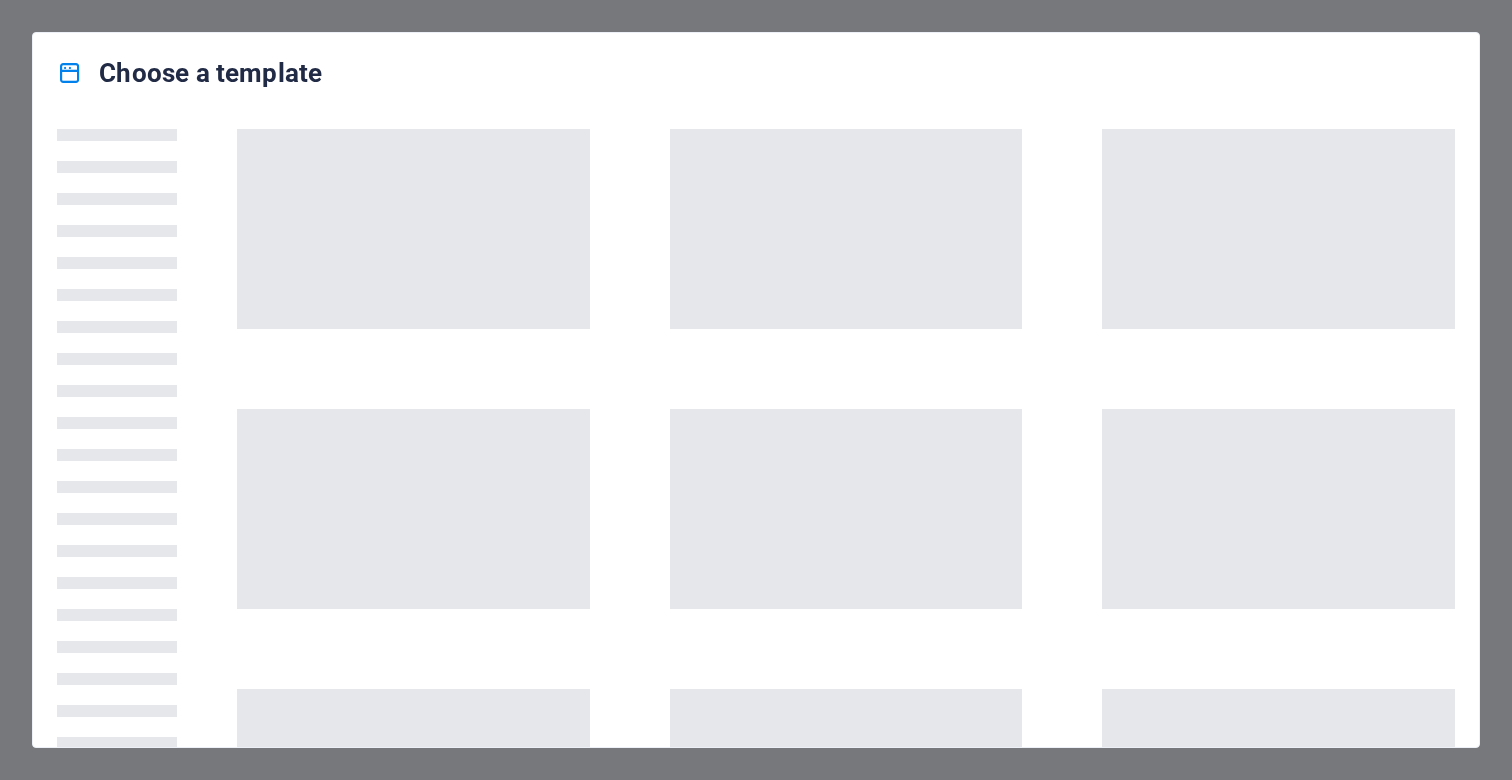 scroll, scrollTop: 0, scrollLeft: 0, axis: both 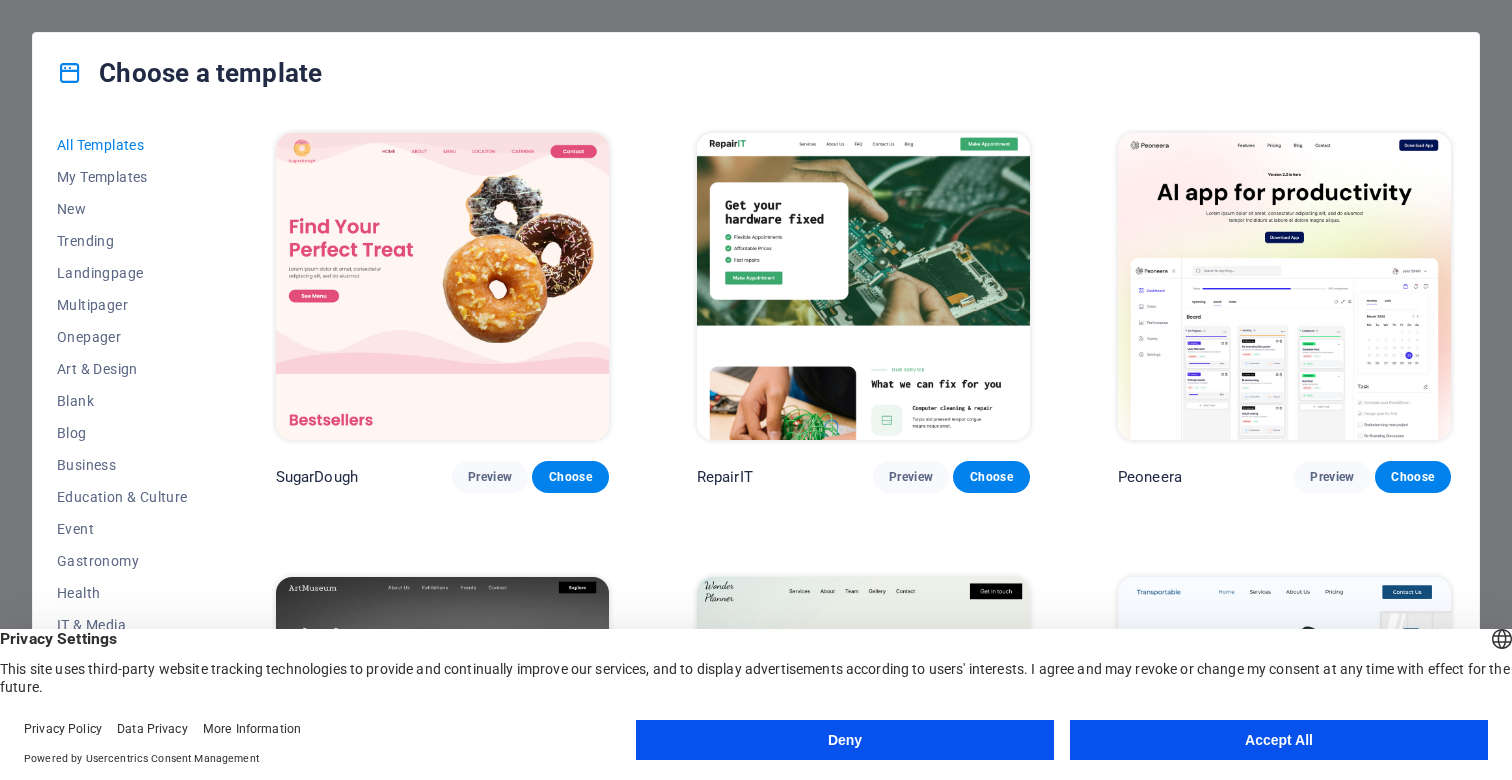 drag, startPoint x: 1305, startPoint y: 735, endPoint x: 1346, endPoint y: 707, distance: 49.648766 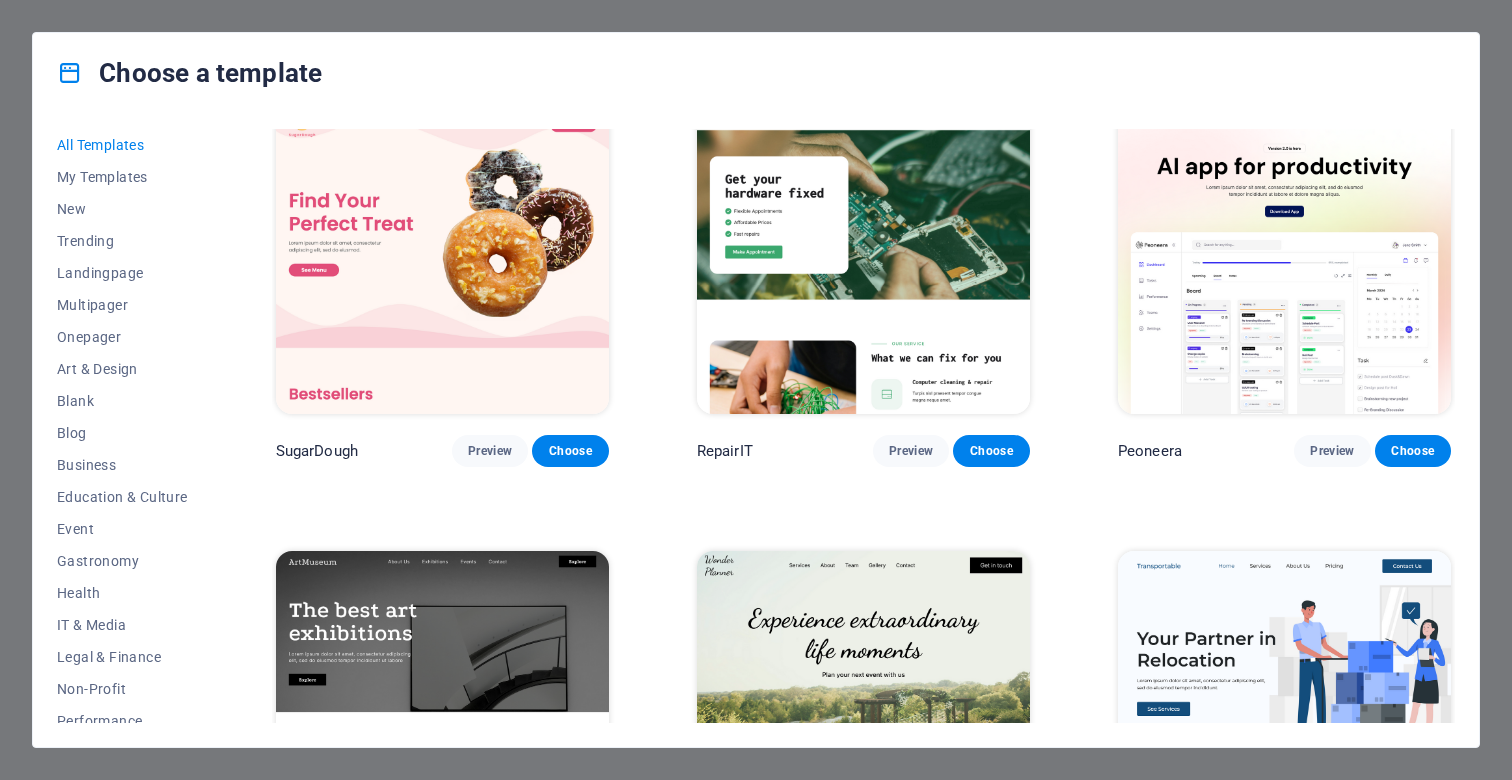 scroll, scrollTop: 28, scrollLeft: 0, axis: vertical 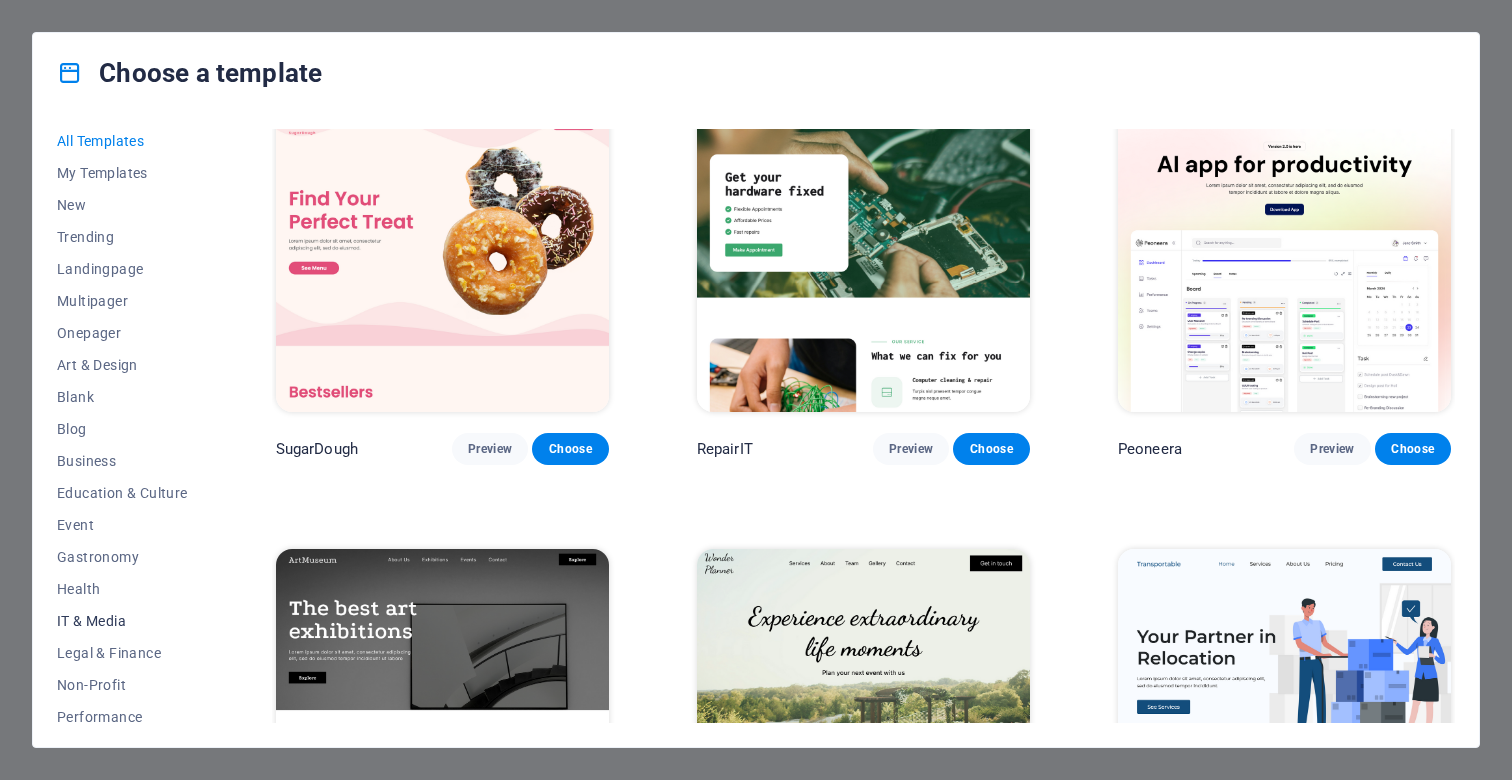 click on "IT & Media" at bounding box center (122, 621) 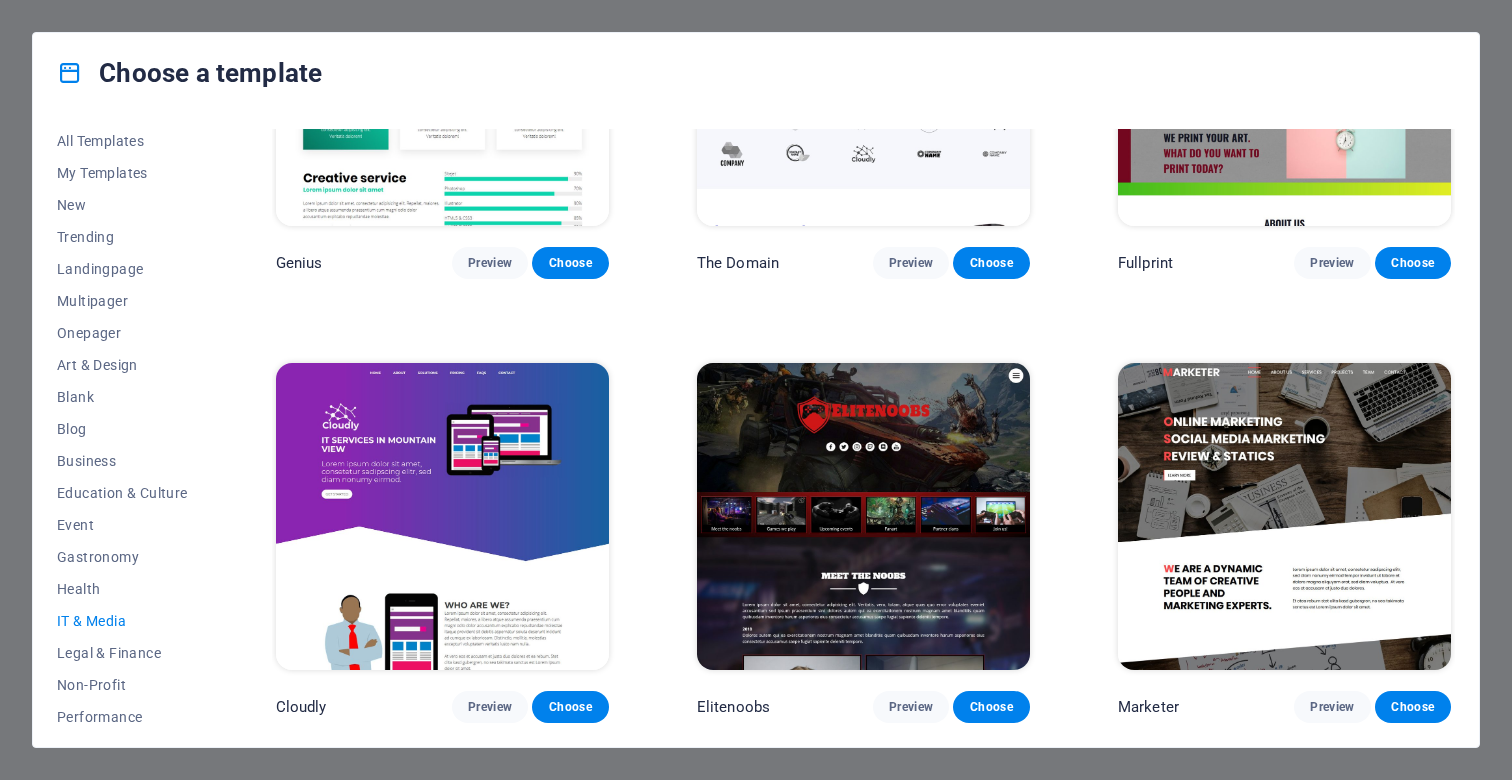 scroll, scrollTop: 1094, scrollLeft: 0, axis: vertical 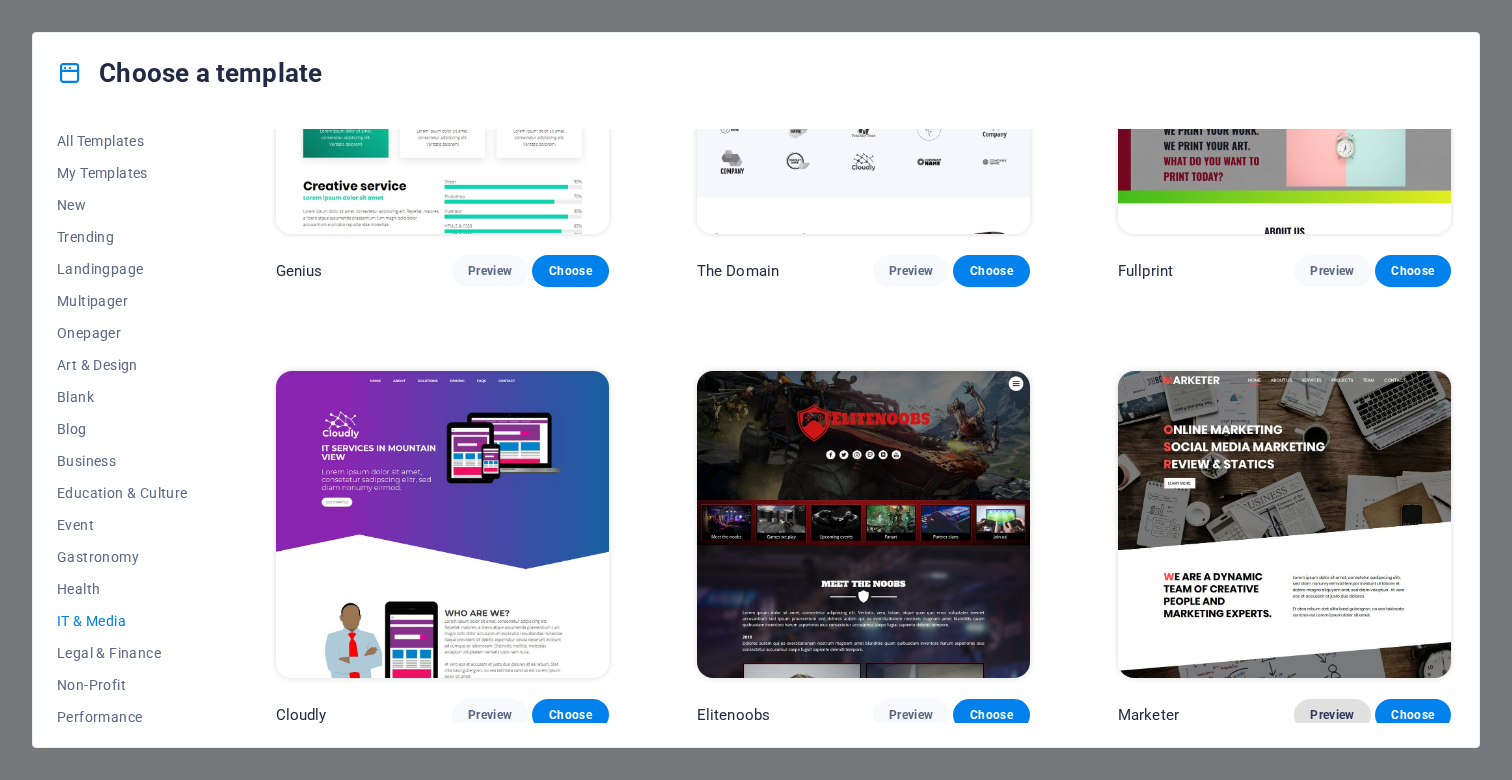 click on "Preview" at bounding box center [1332, 715] 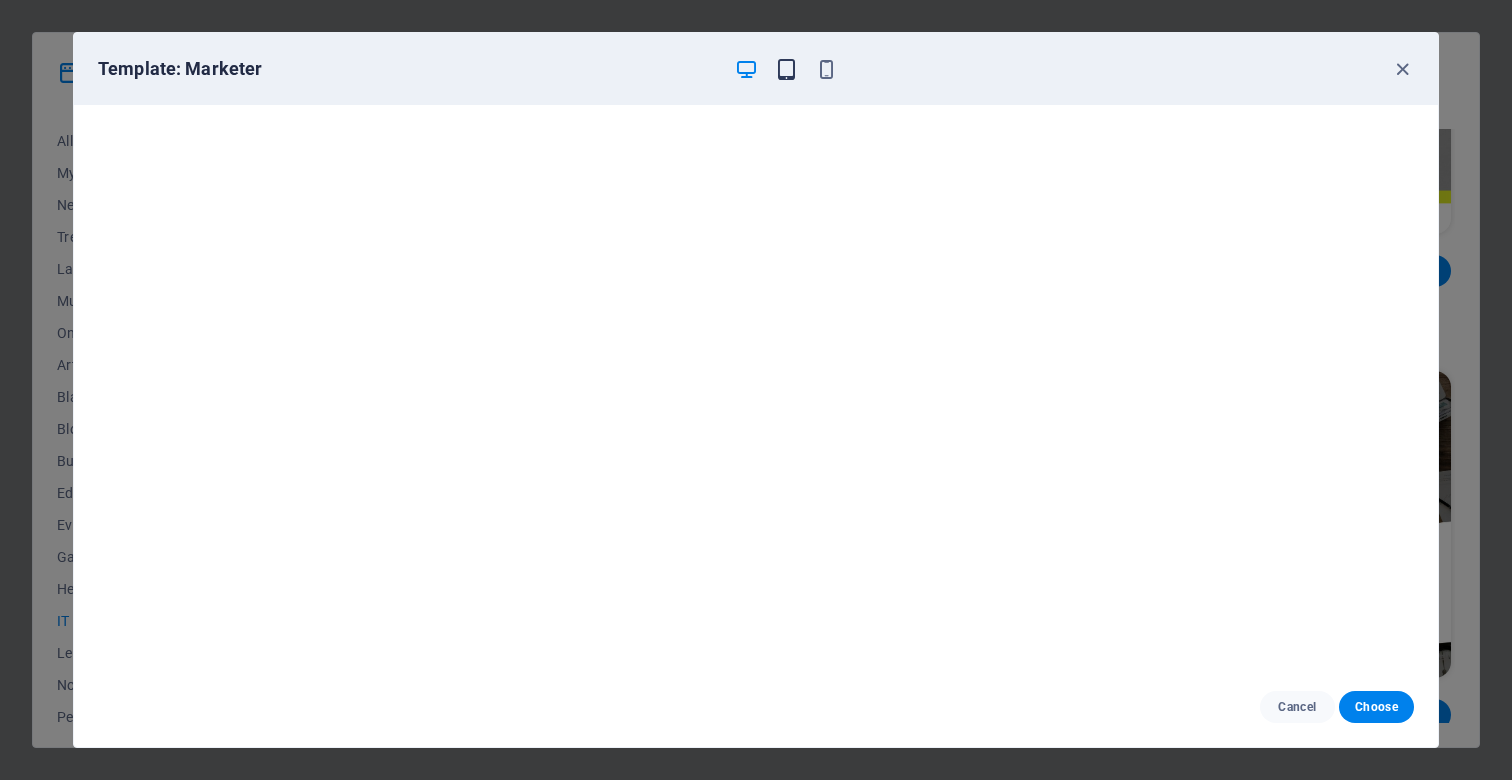 click at bounding box center [786, 69] 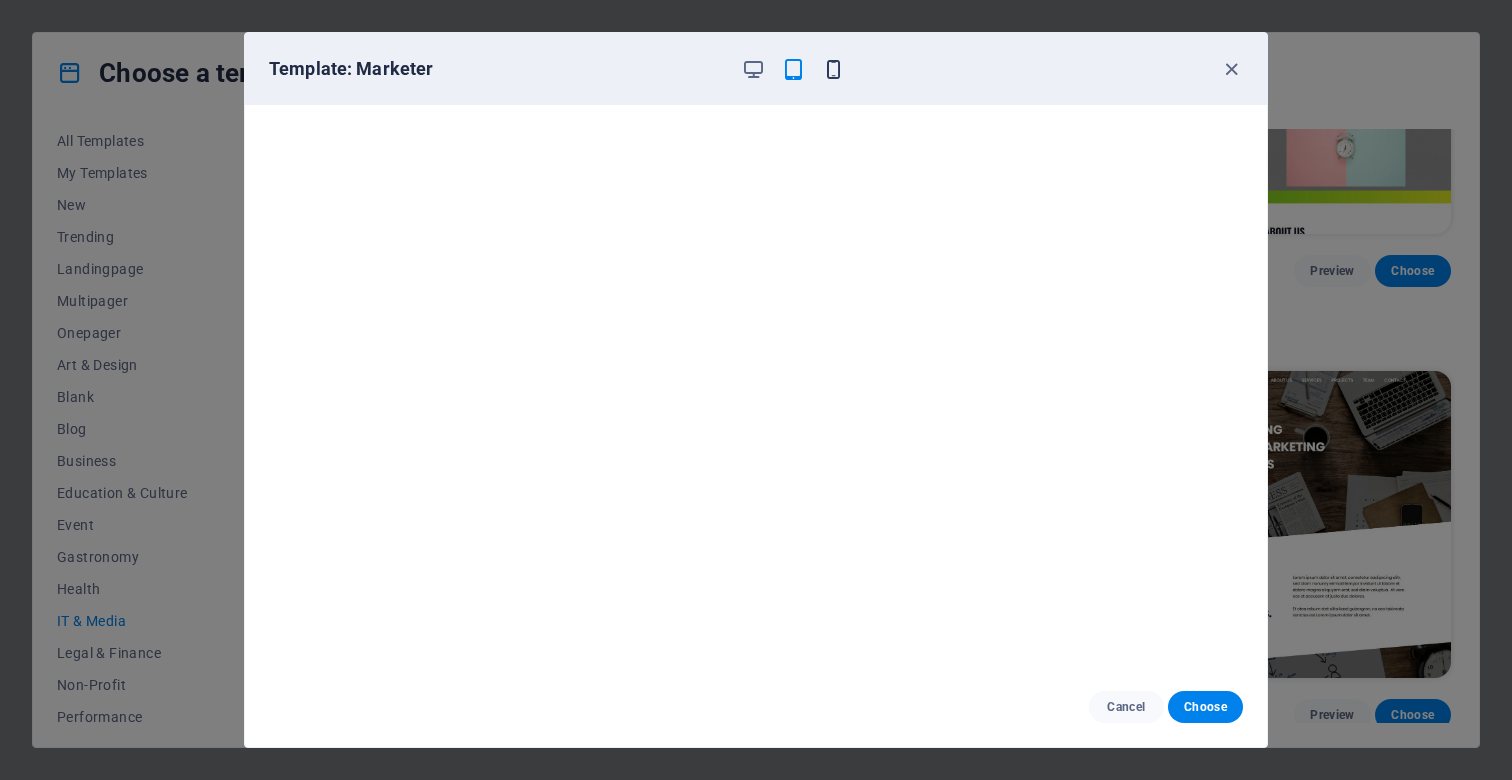click at bounding box center [833, 69] 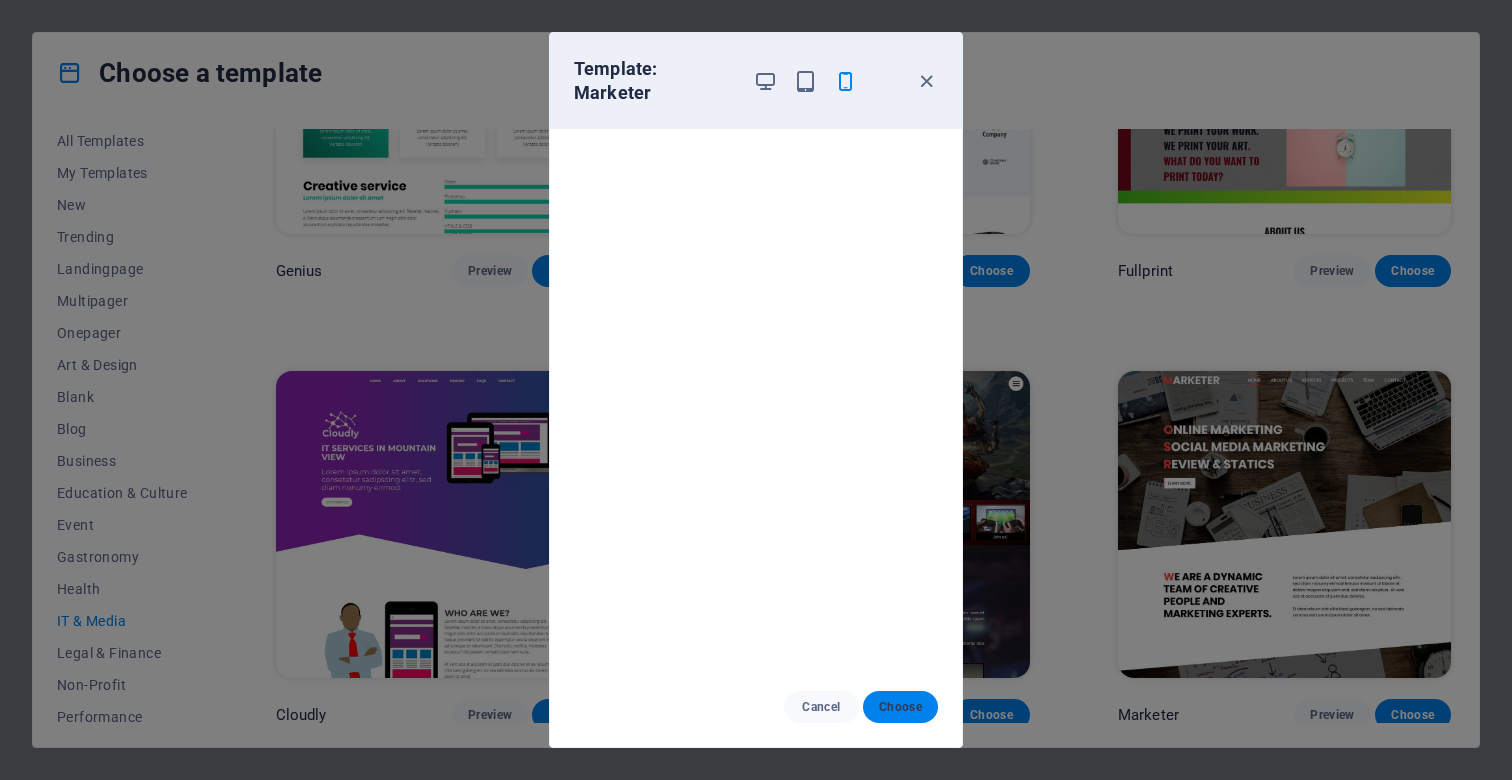 click on "Choose" at bounding box center [900, 707] 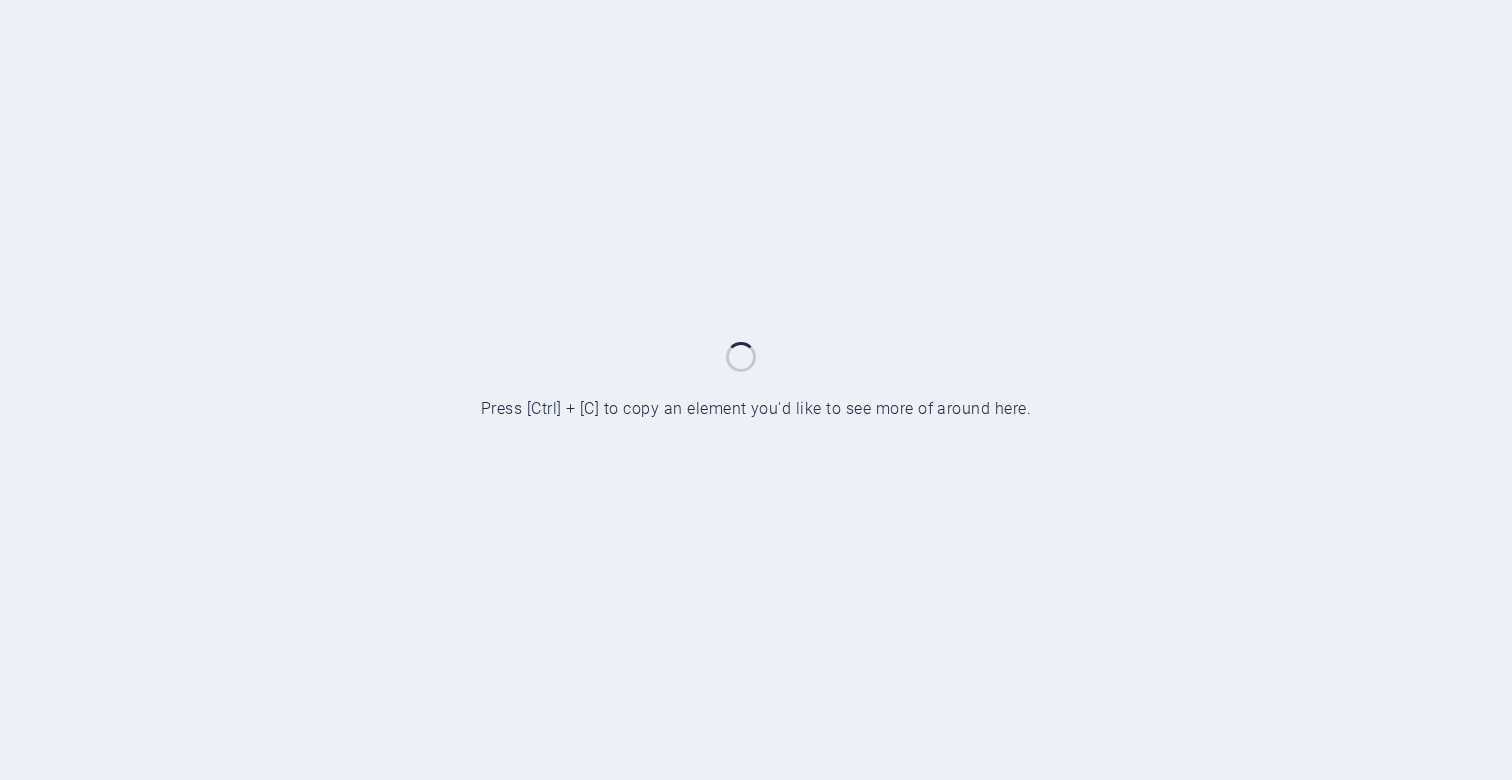 scroll, scrollTop: 0, scrollLeft: 0, axis: both 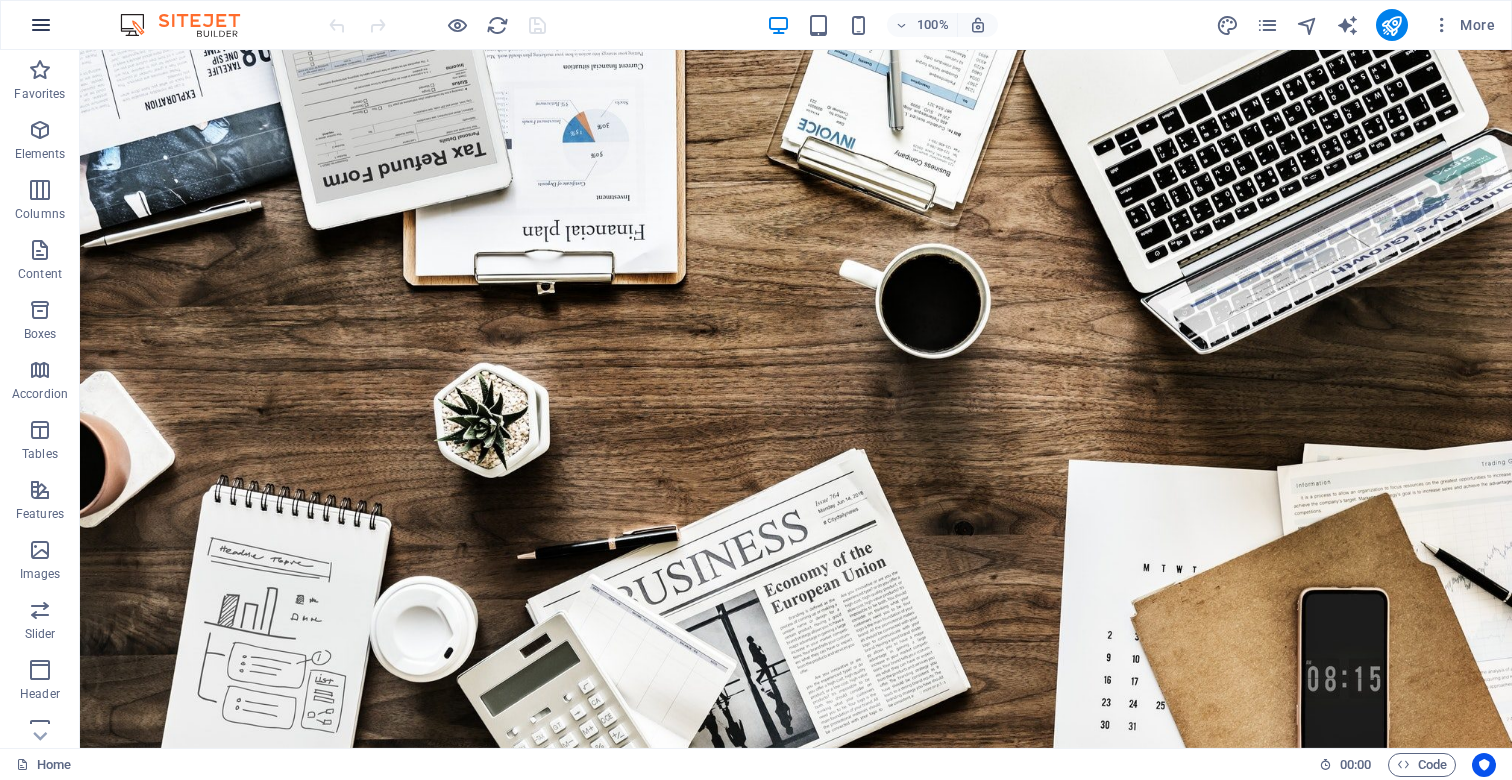 click at bounding box center [41, 25] 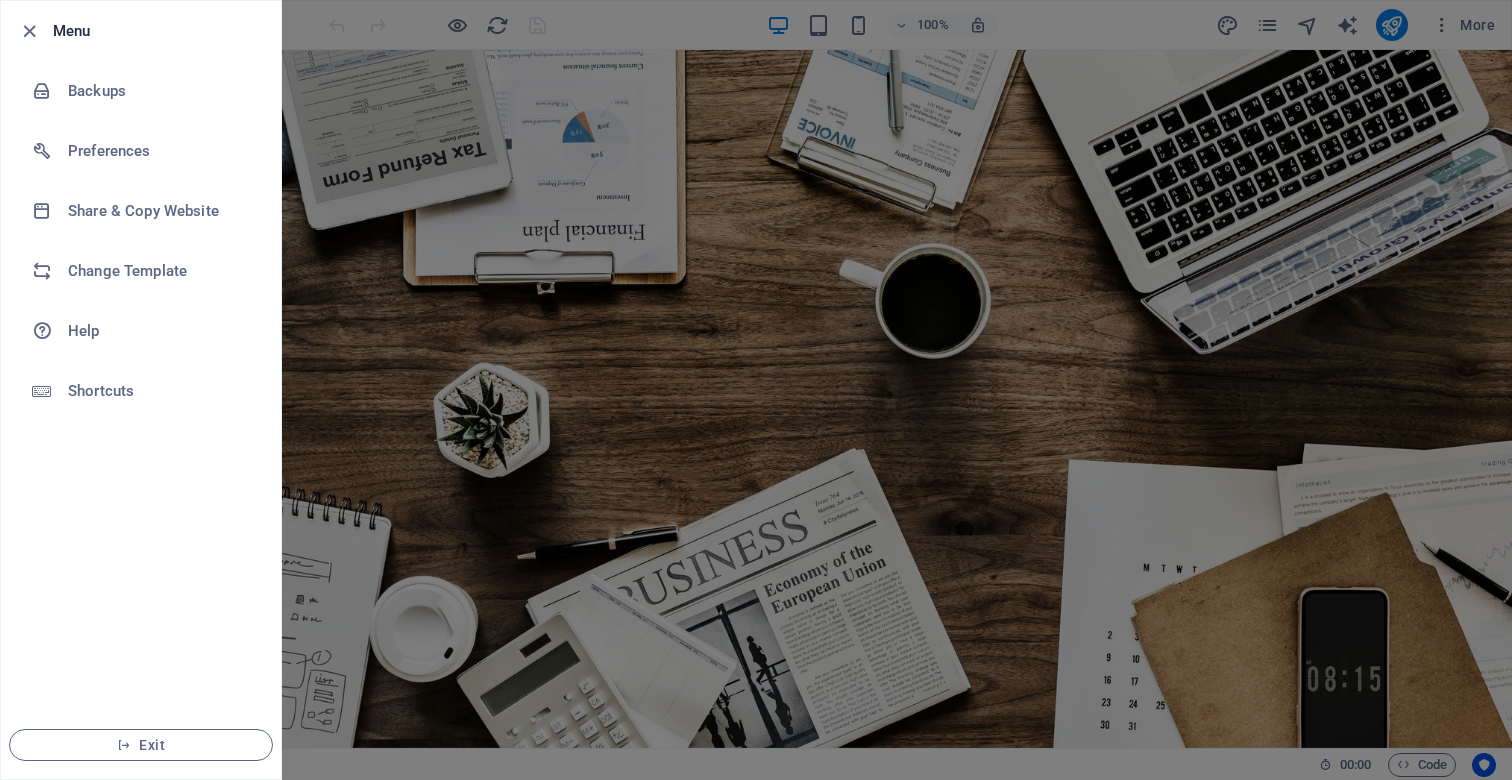 click at bounding box center (756, 390) 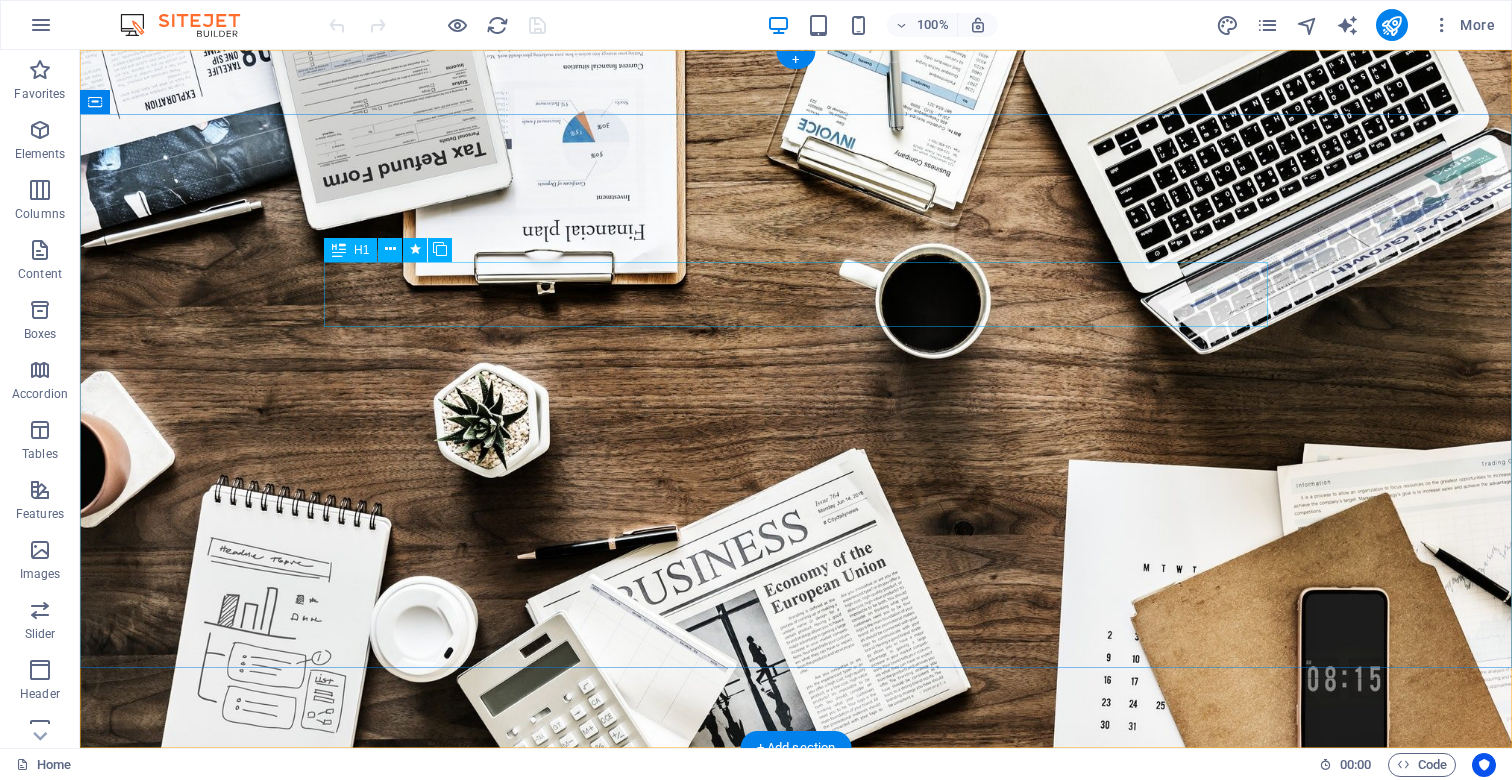 click on "O nline Marketing" at bounding box center (796, 954) 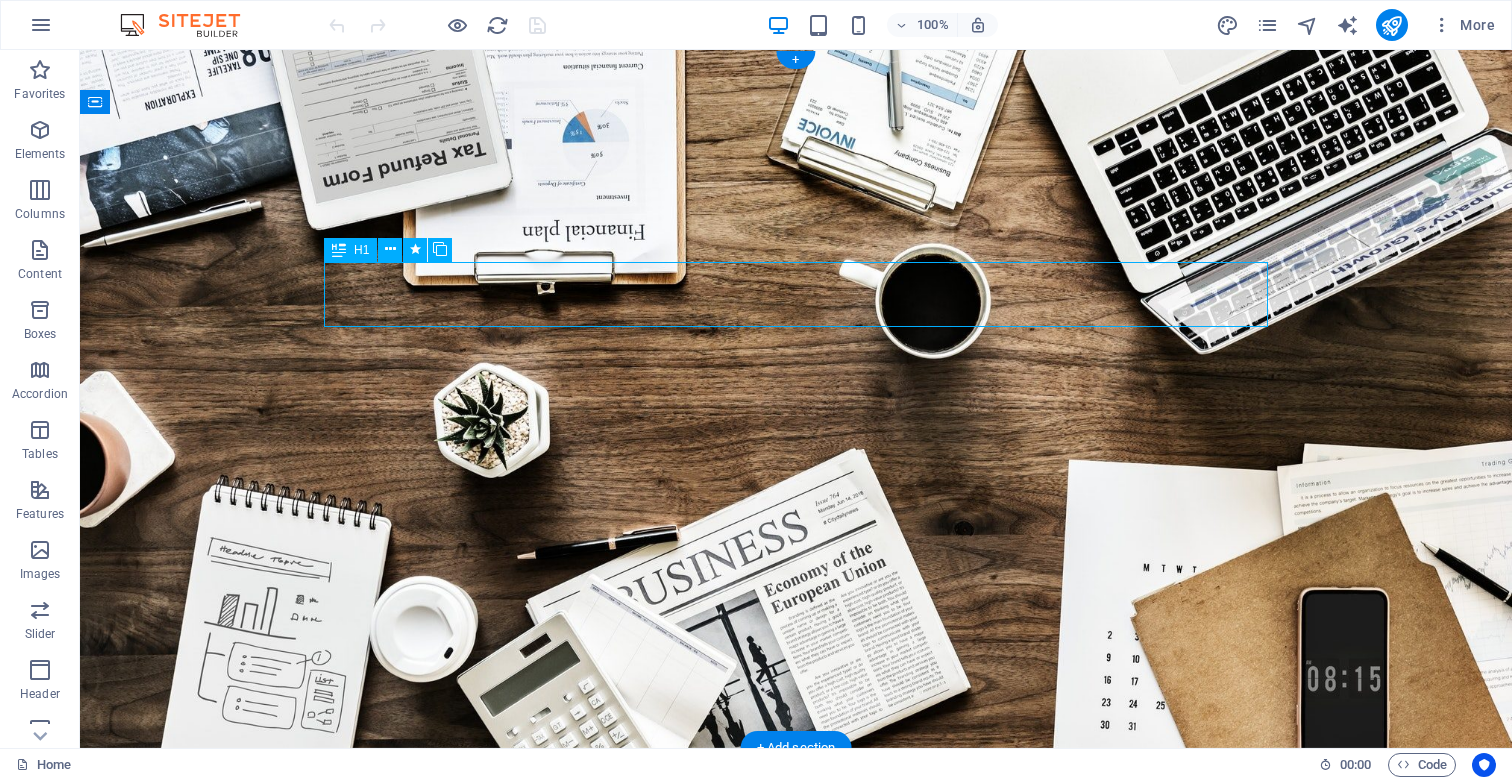 drag, startPoint x: 497, startPoint y: 285, endPoint x: 145, endPoint y: 285, distance: 352 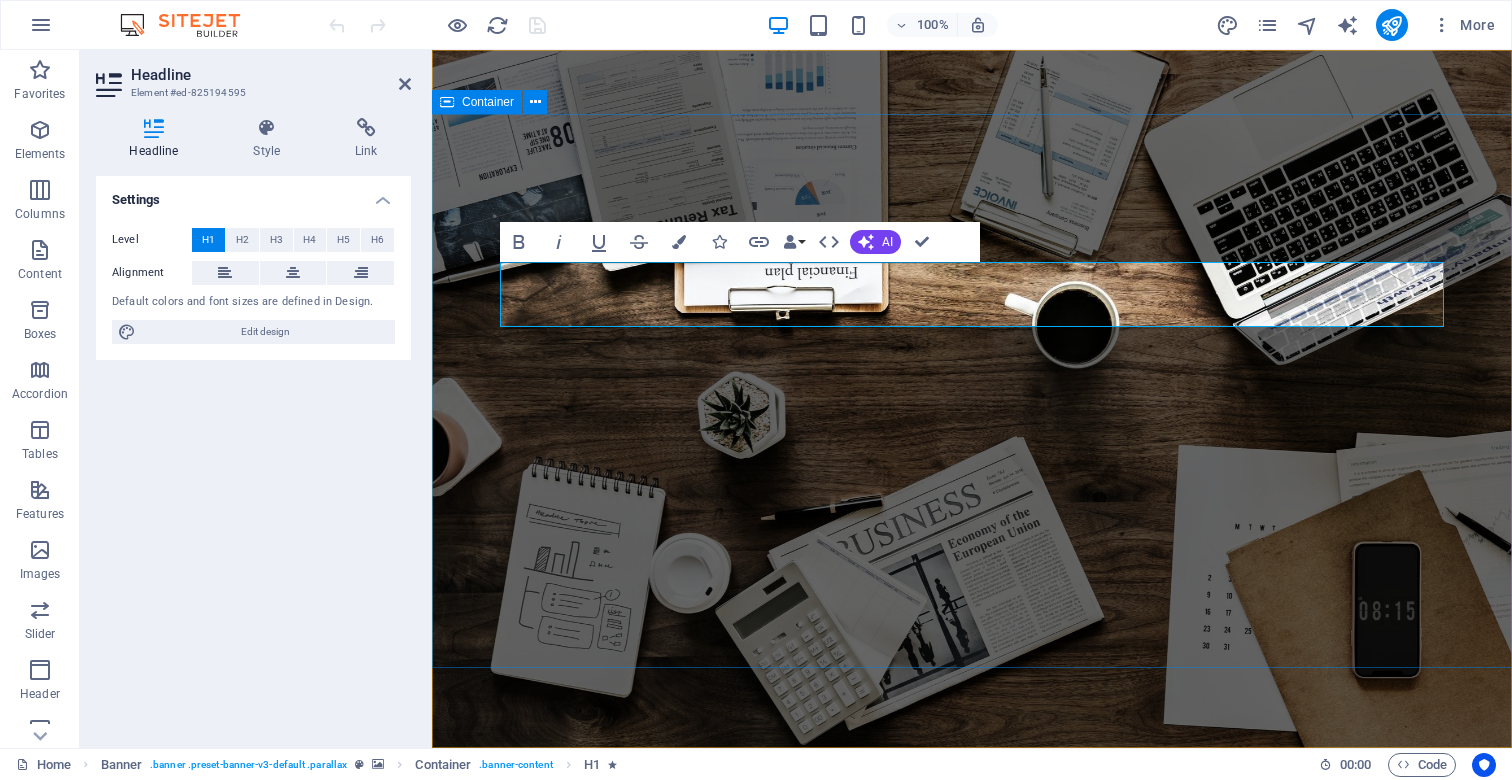 type 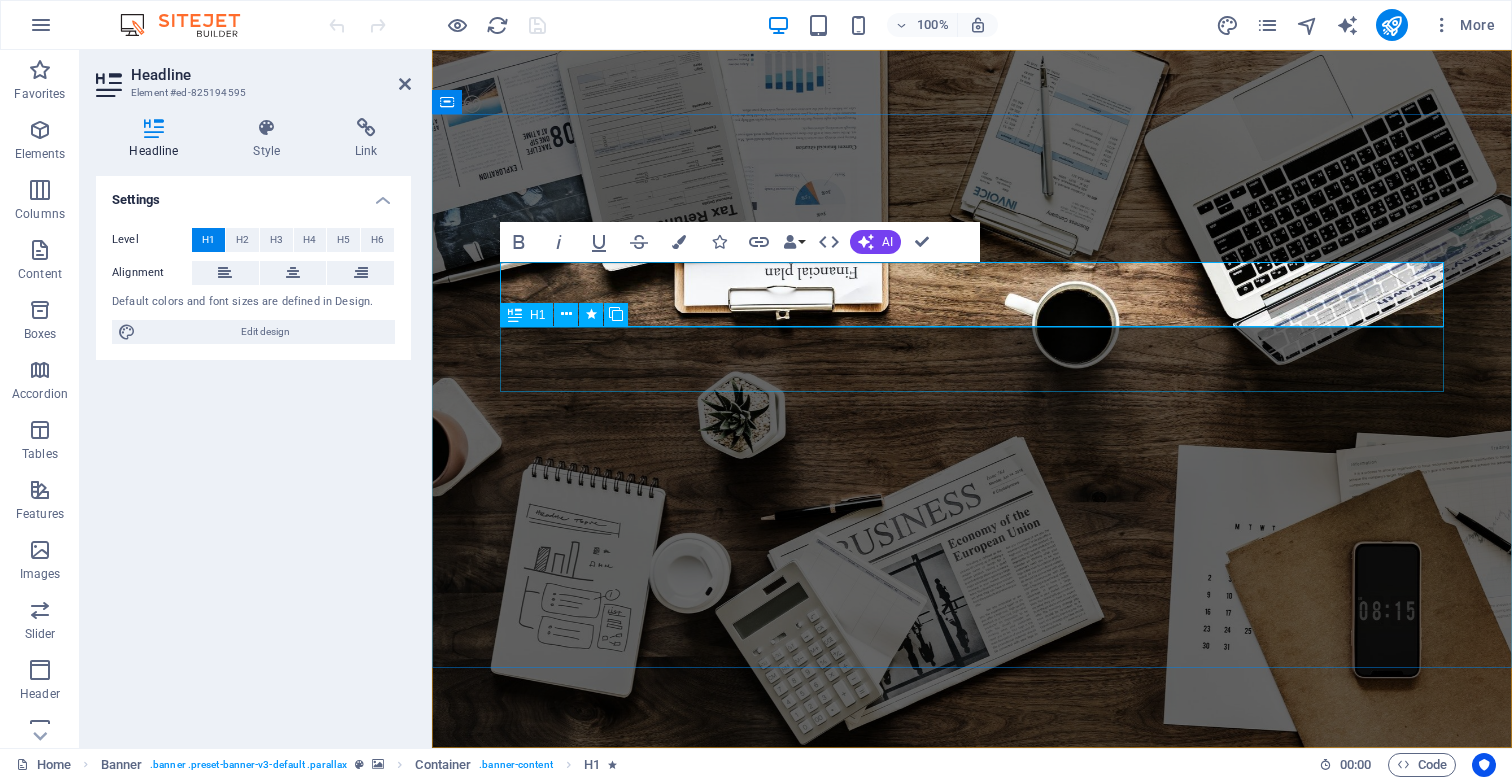 click on "S OCIAL MEDIA MARKETING" at bounding box center [972, 1019] 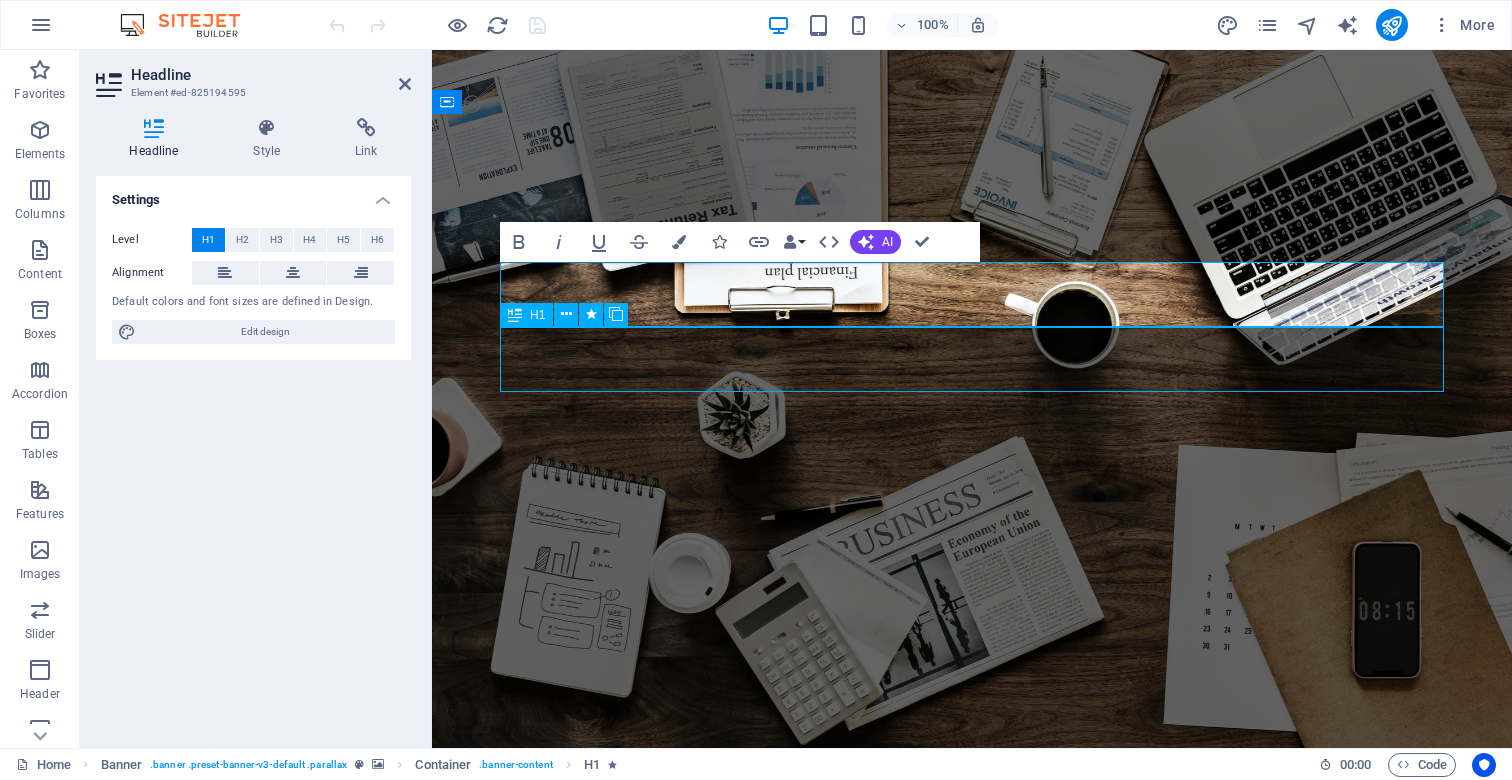 click on "S OCIAL MEDIA MARKETING" at bounding box center [972, 1019] 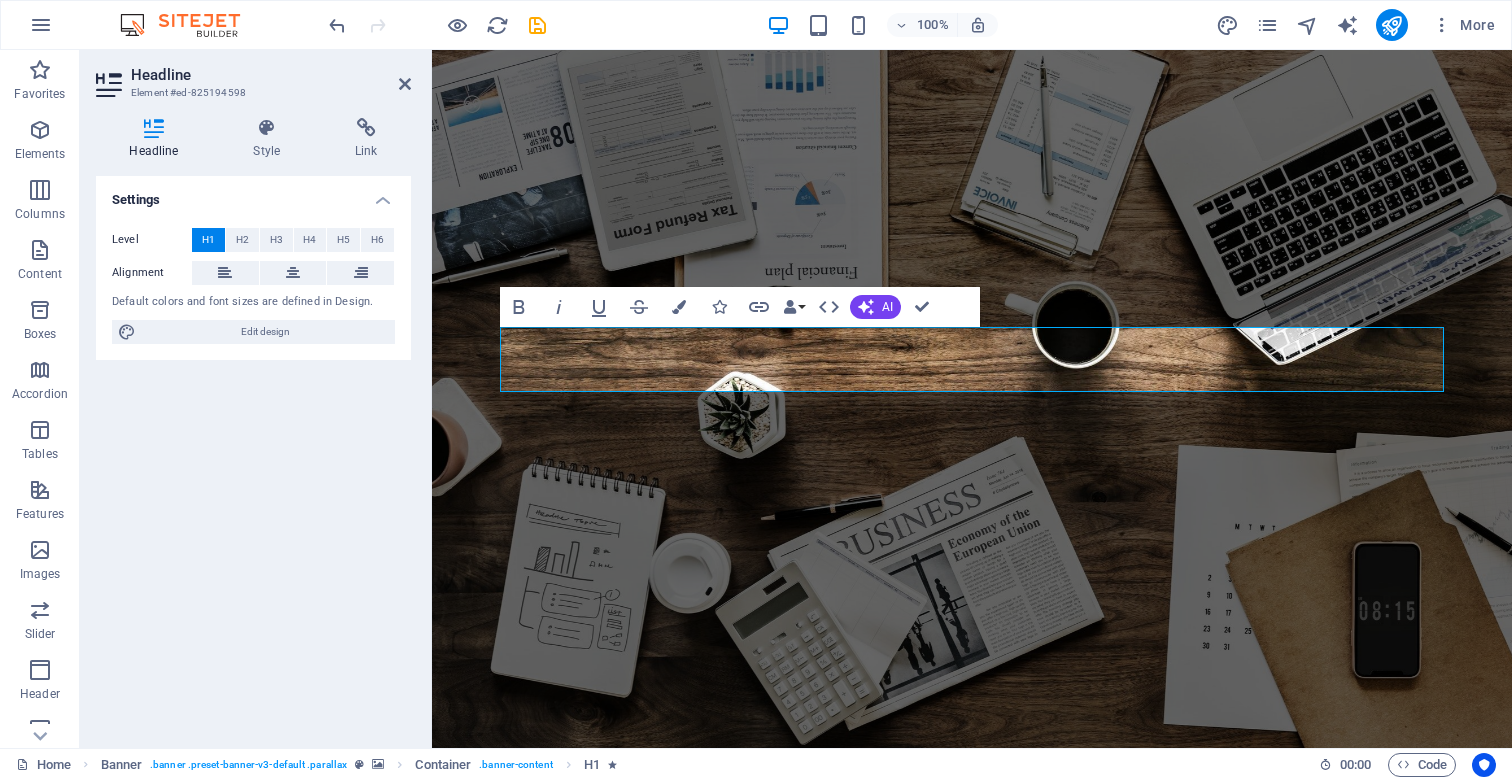 drag, startPoint x: 1585, startPoint y: 825, endPoint x: 715, endPoint y: 372, distance: 980.8715 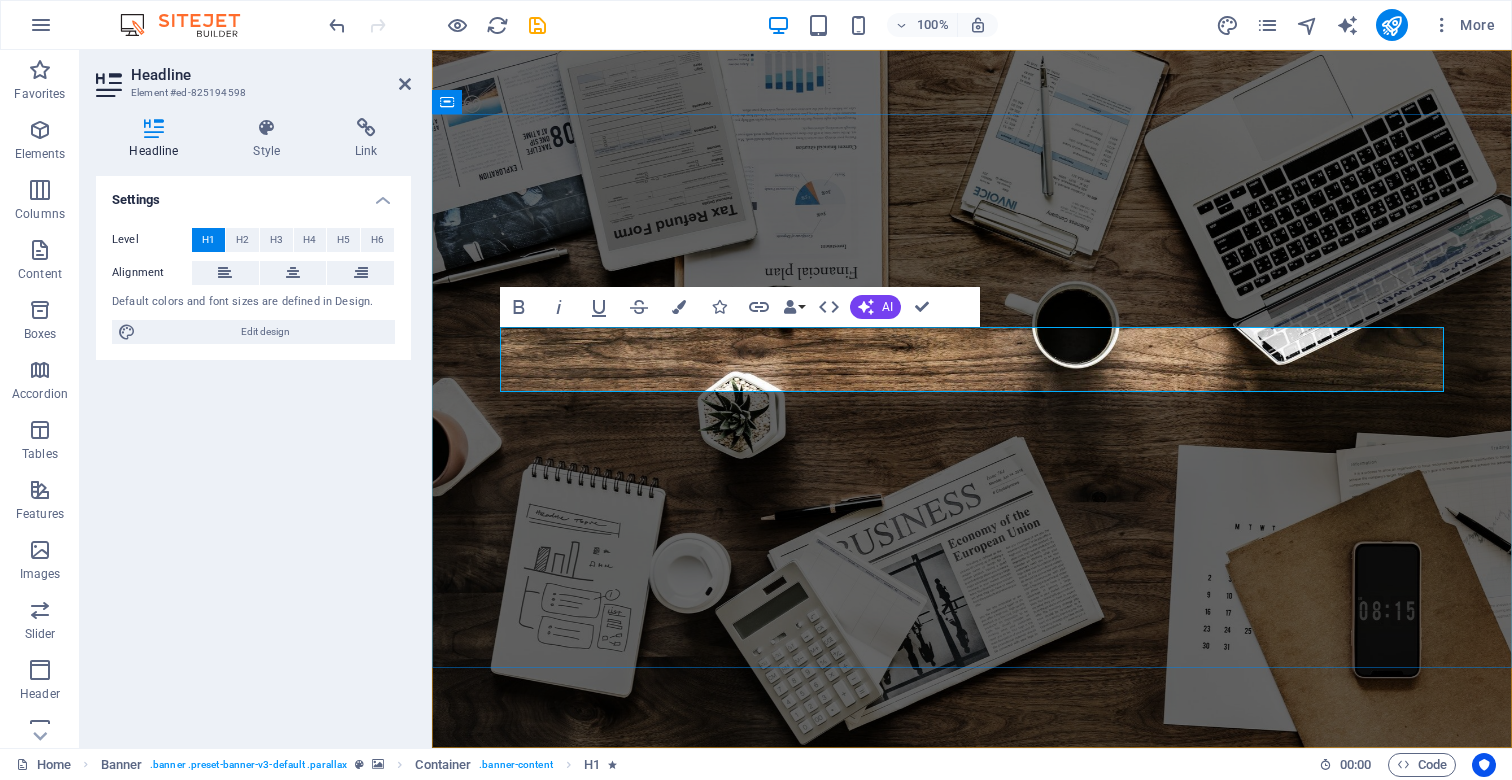 type 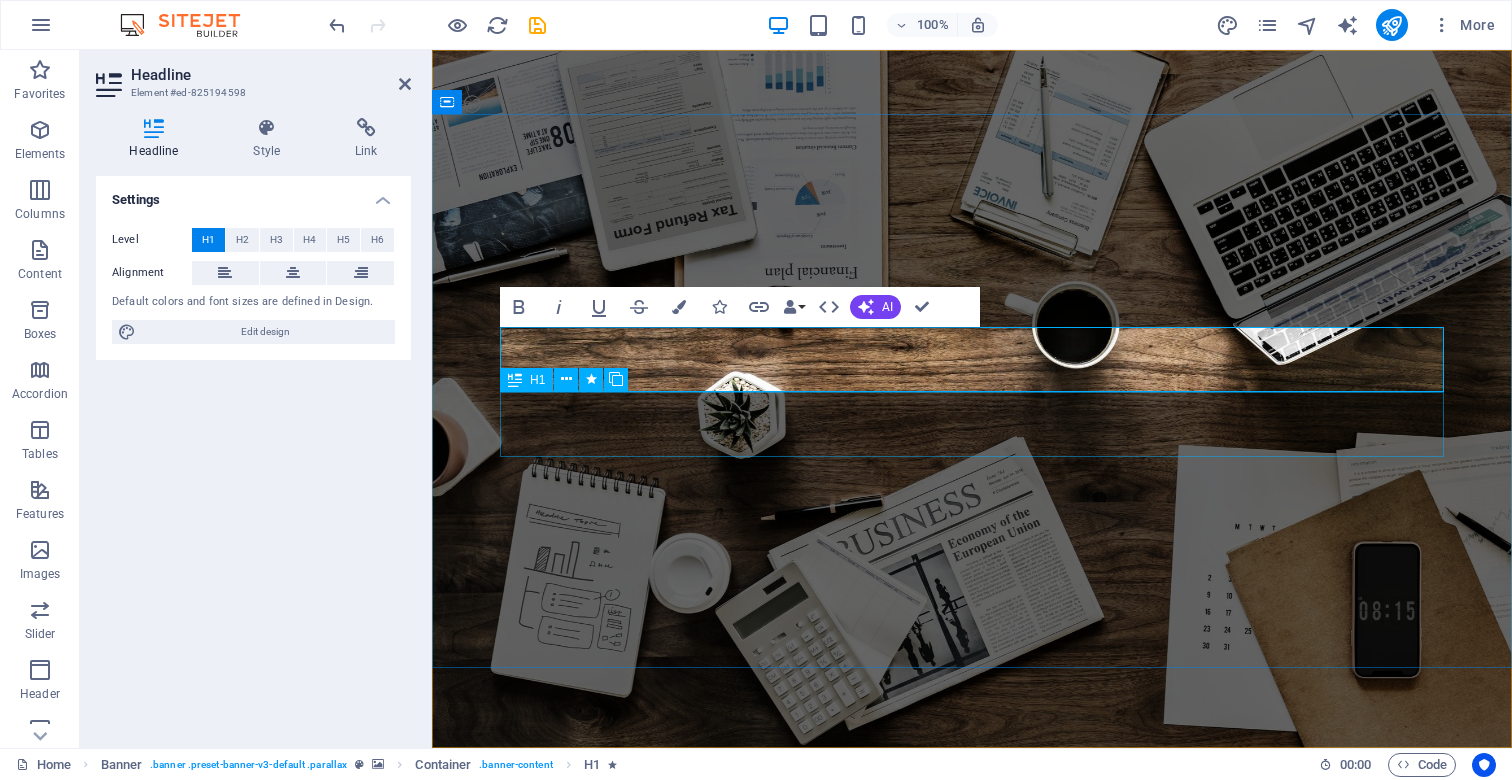 click on "R EVIEW & STATISTICS" at bounding box center (972, 1085) 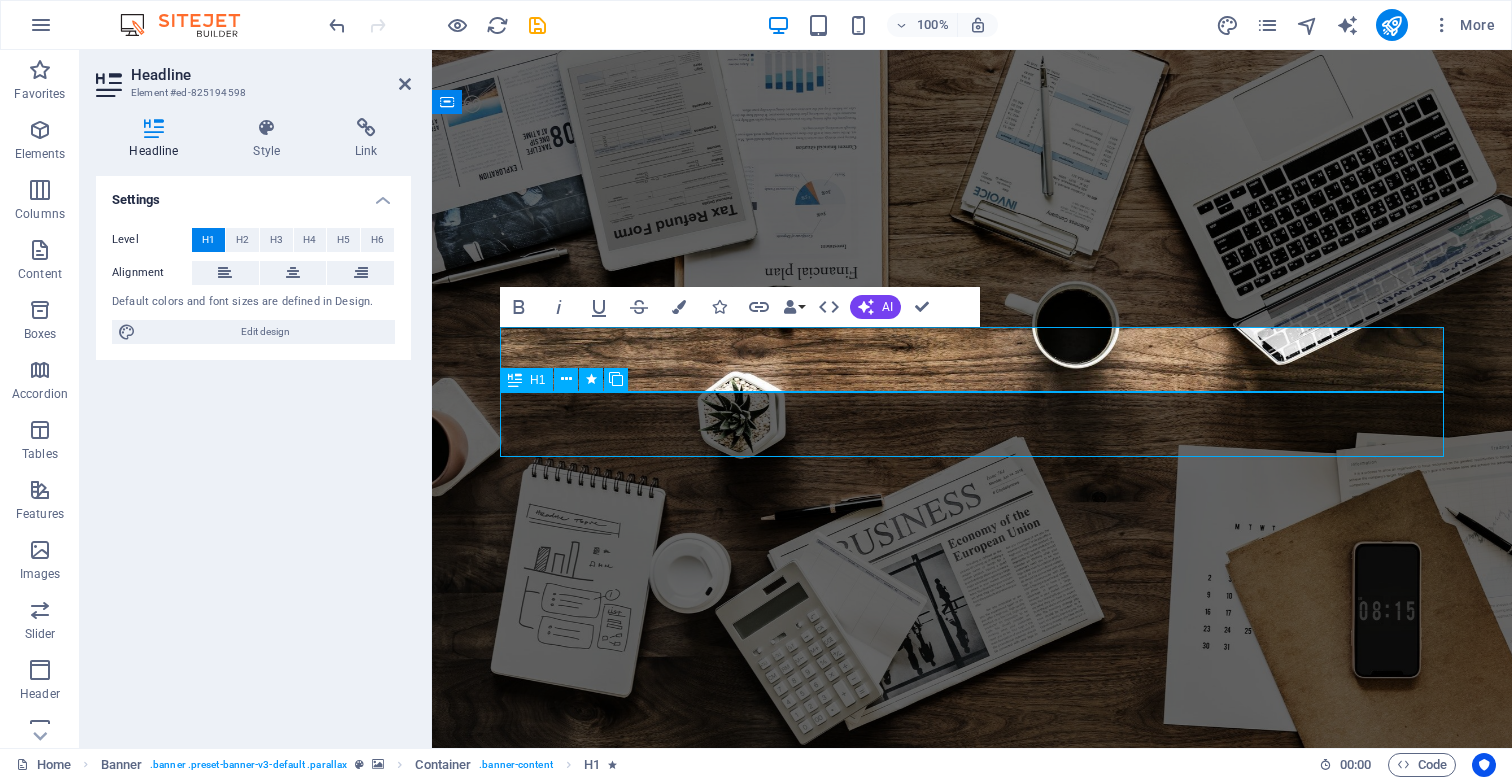 click on "R EVIEW & STATISTICS" at bounding box center [972, 1085] 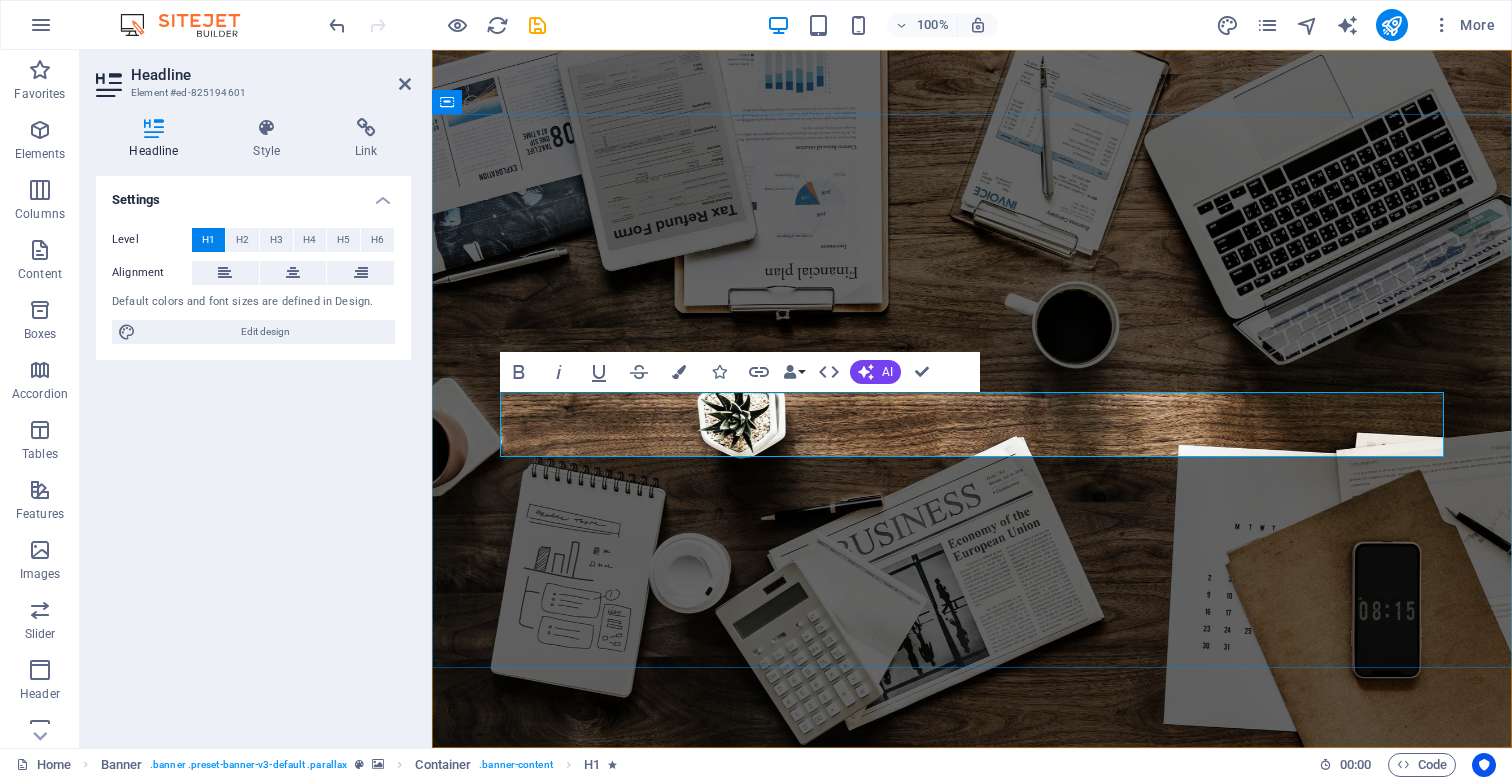 type 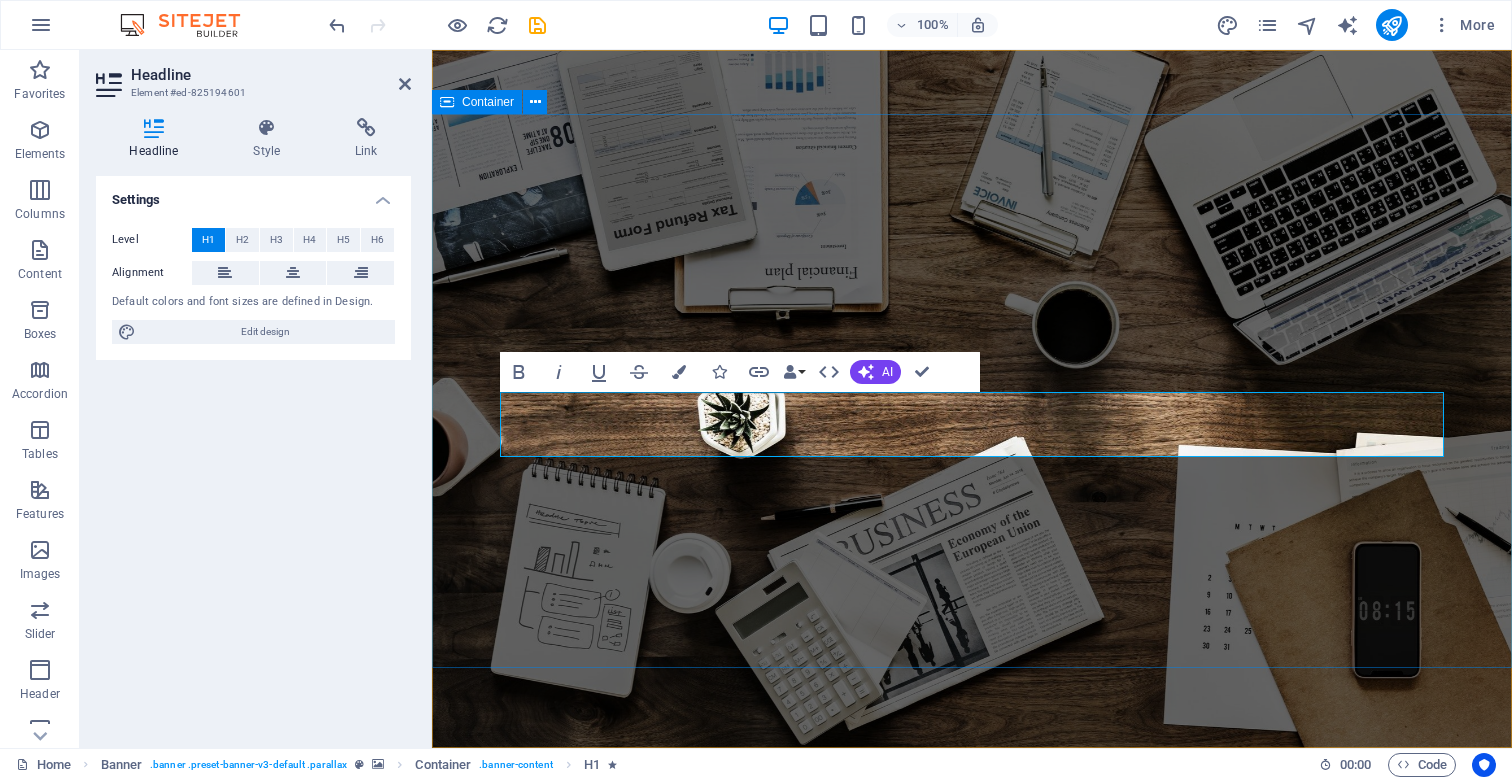 click on "Web development SEO Optimization cybersecurity basics Learn more" at bounding box center (972, 1052) 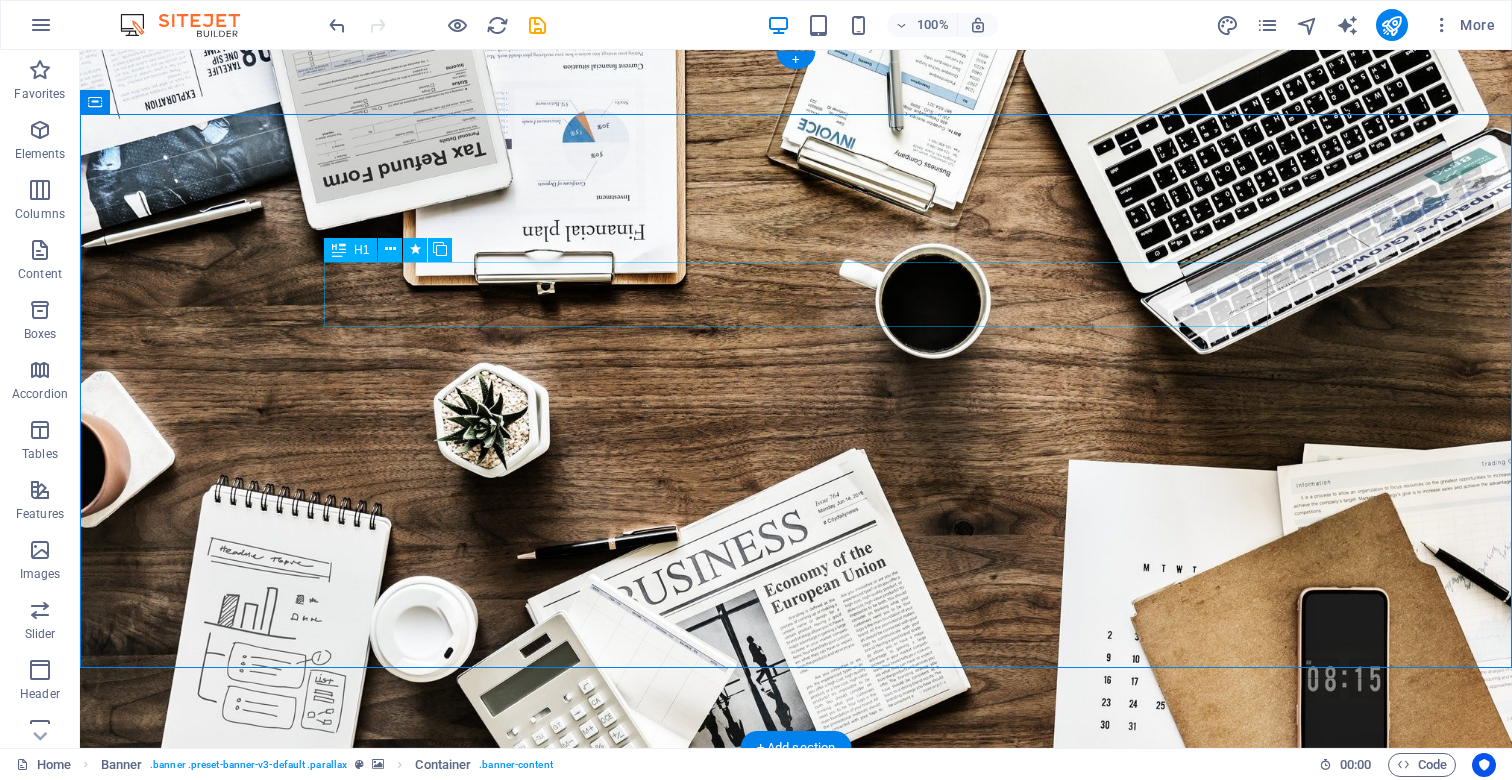 click on "Web development" at bounding box center (796, 954) 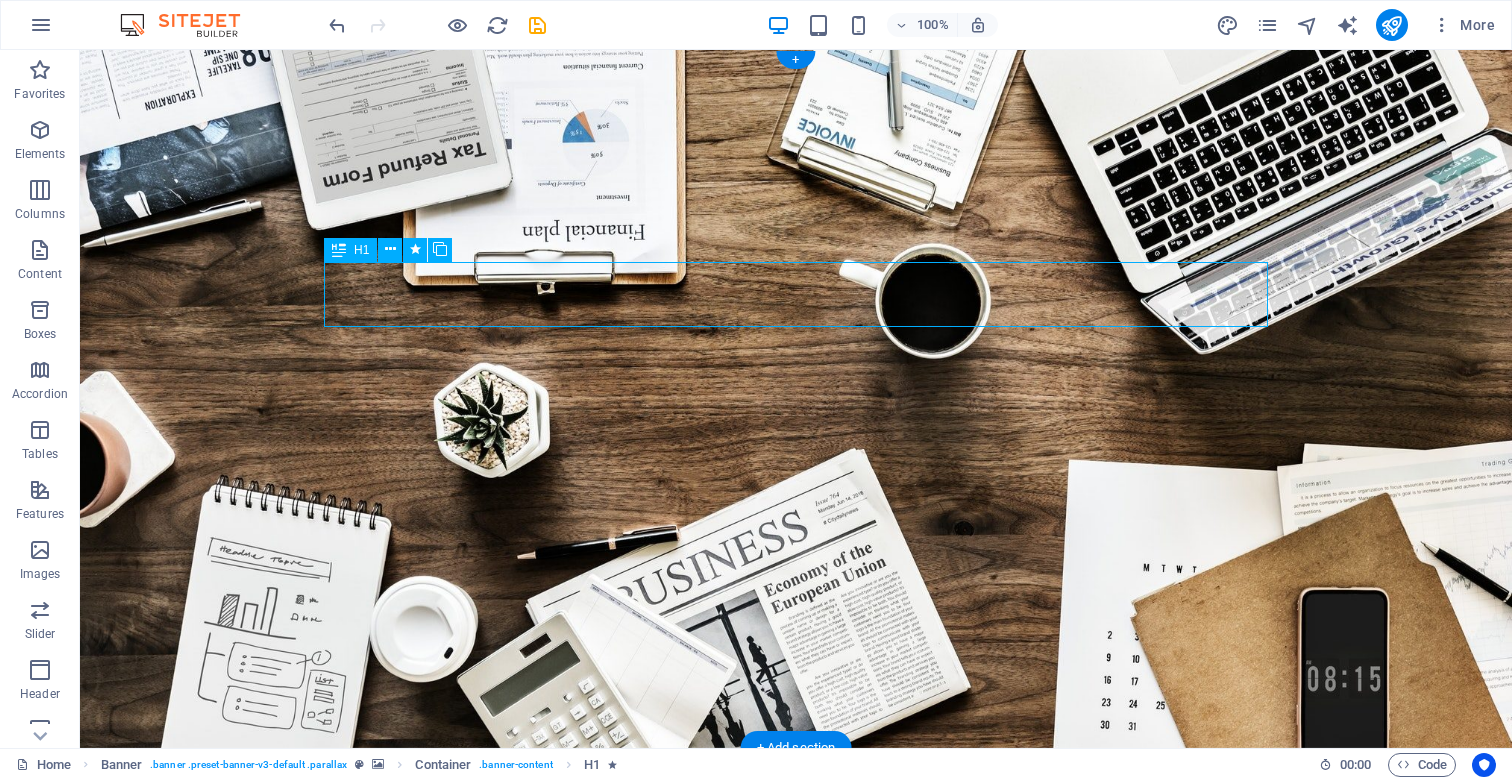 click on "Web development" at bounding box center (796, 954) 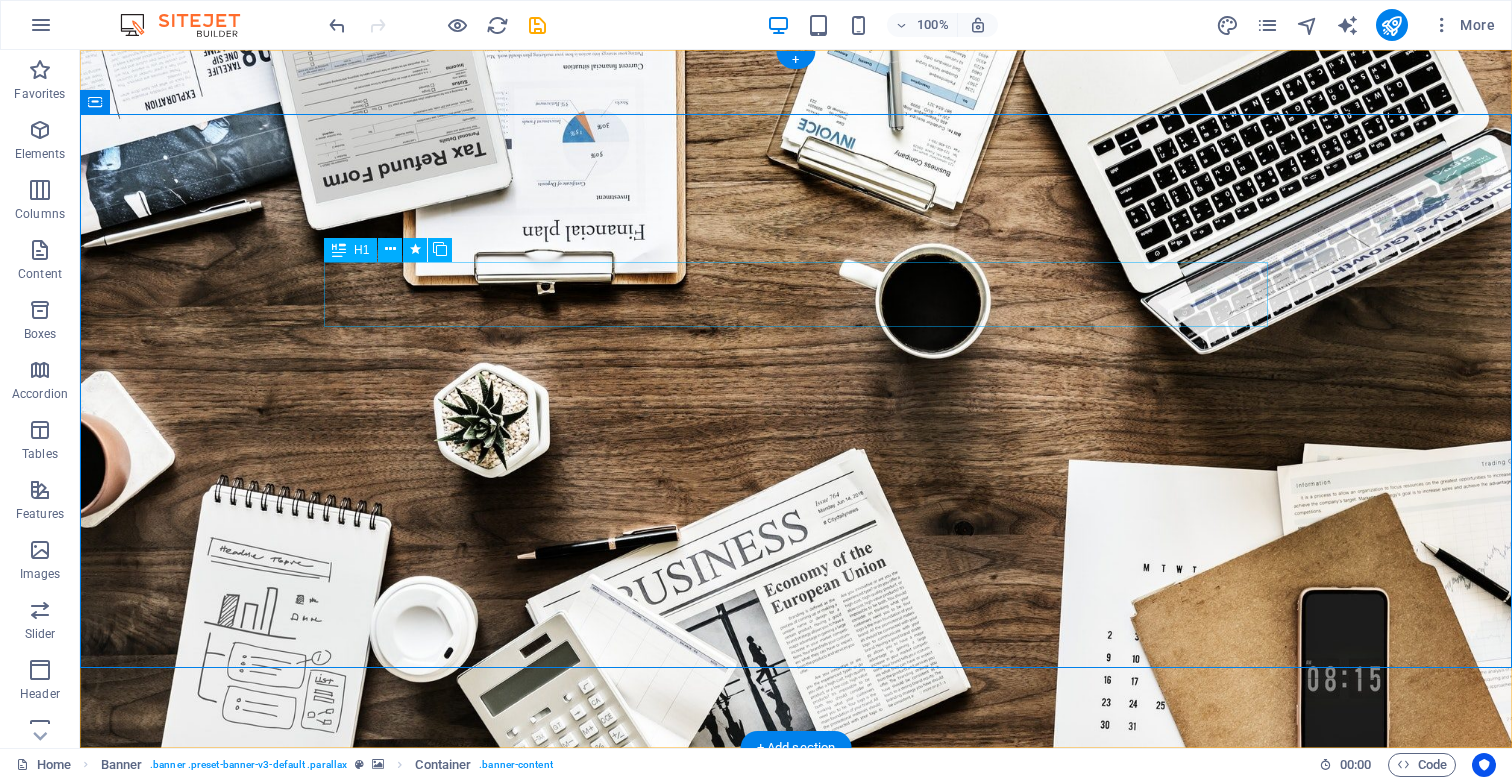 click on "Web development" at bounding box center [796, 954] 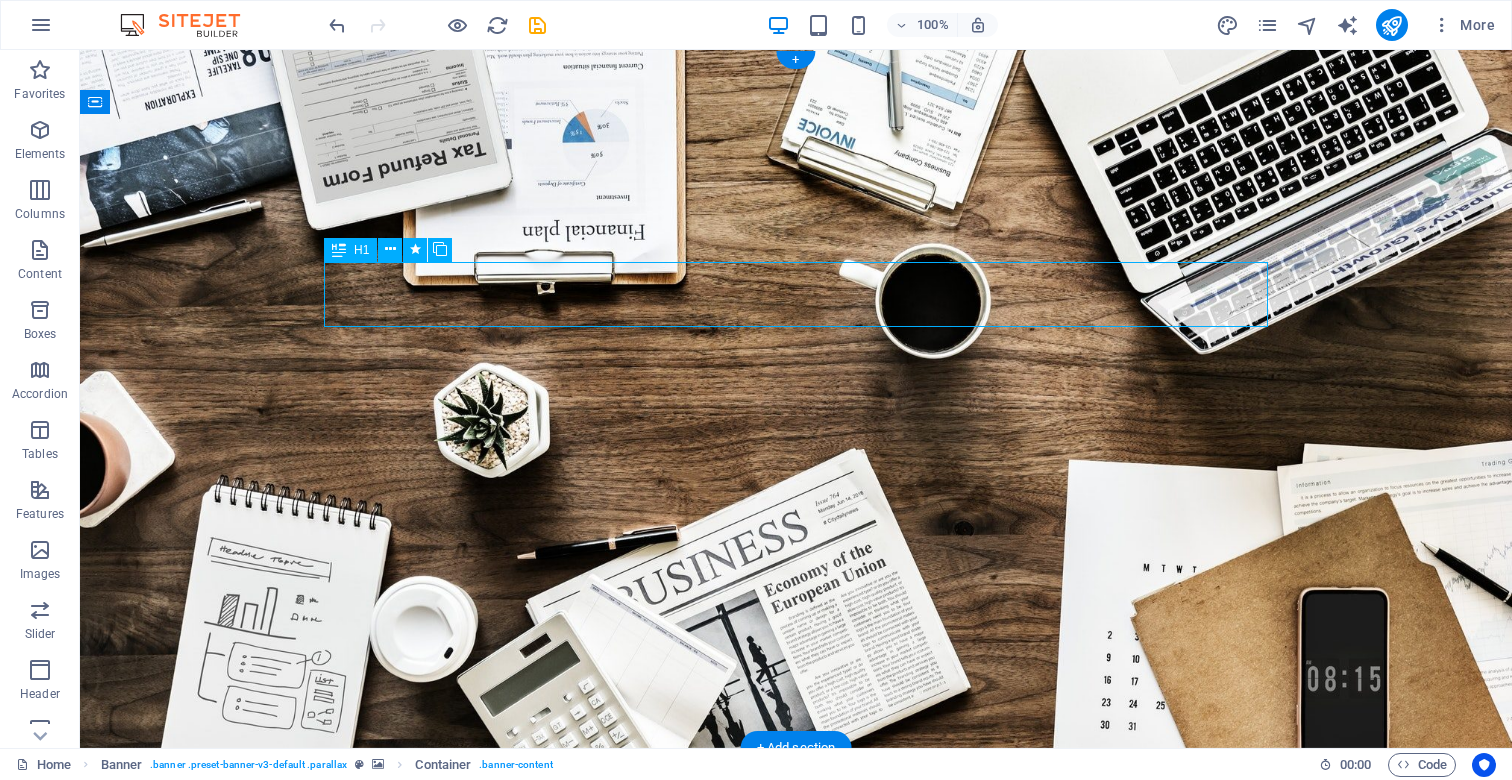 click on "Web development" at bounding box center (796, 954) 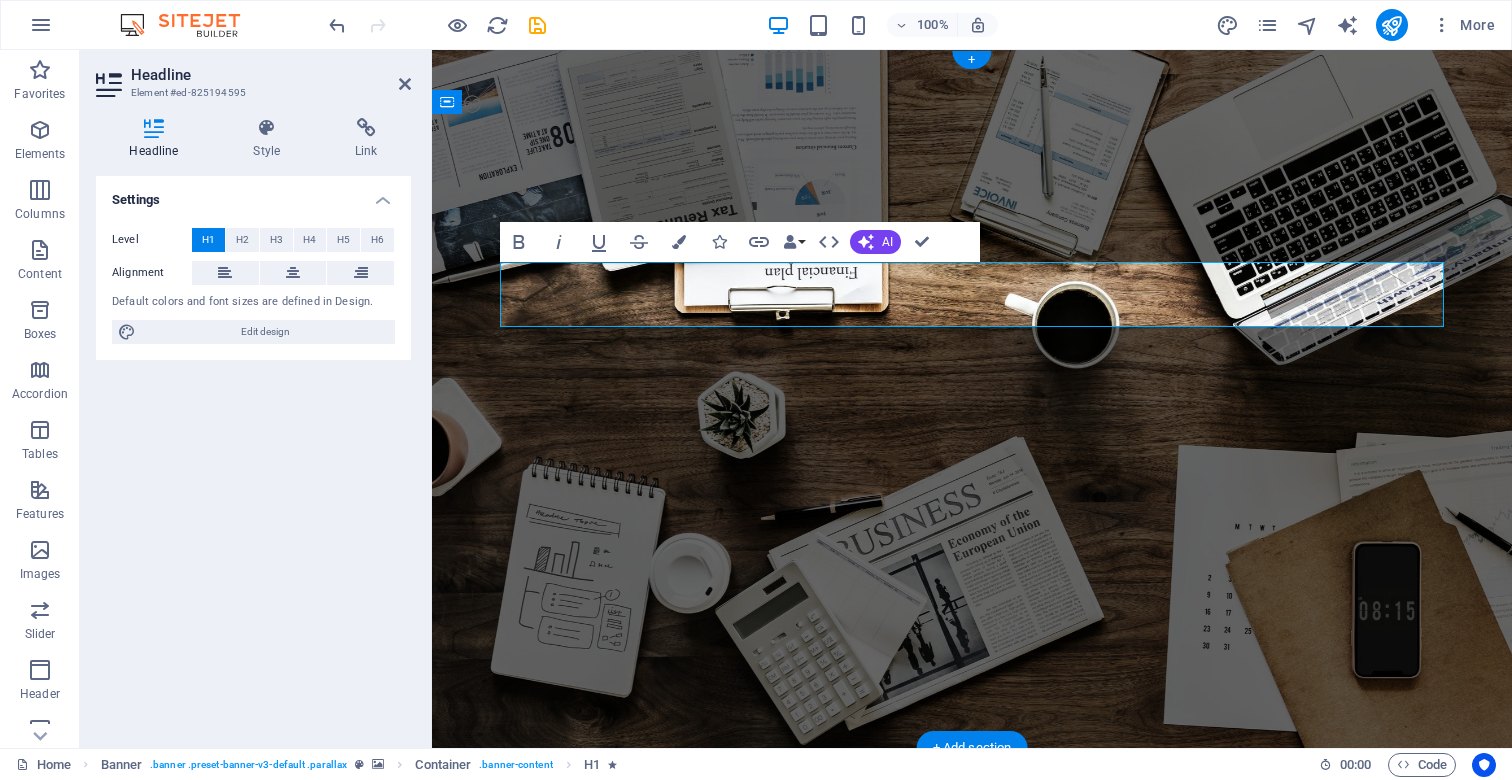 click on "Web development" at bounding box center [783, 954] 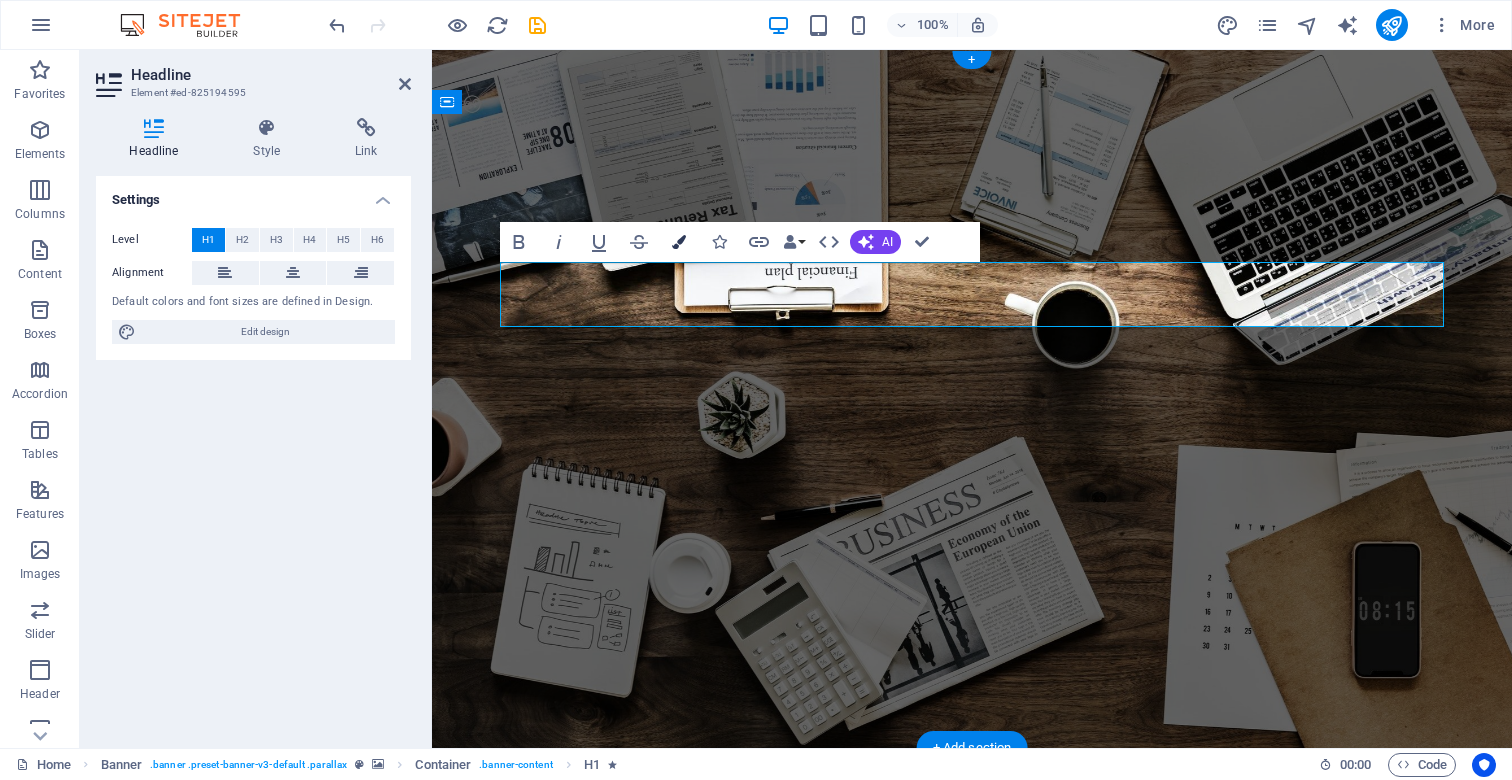 click at bounding box center [679, 242] 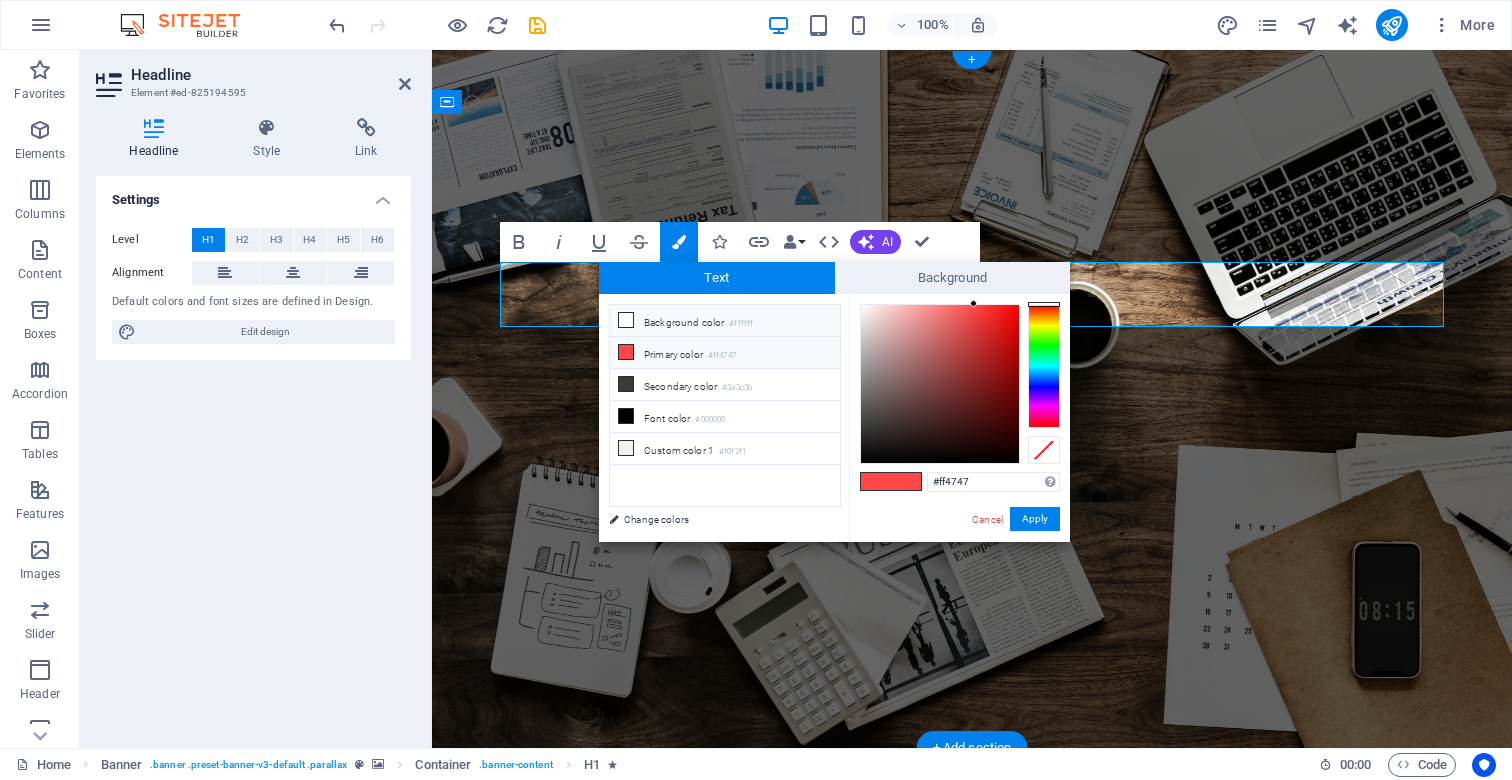click at bounding box center (626, 320) 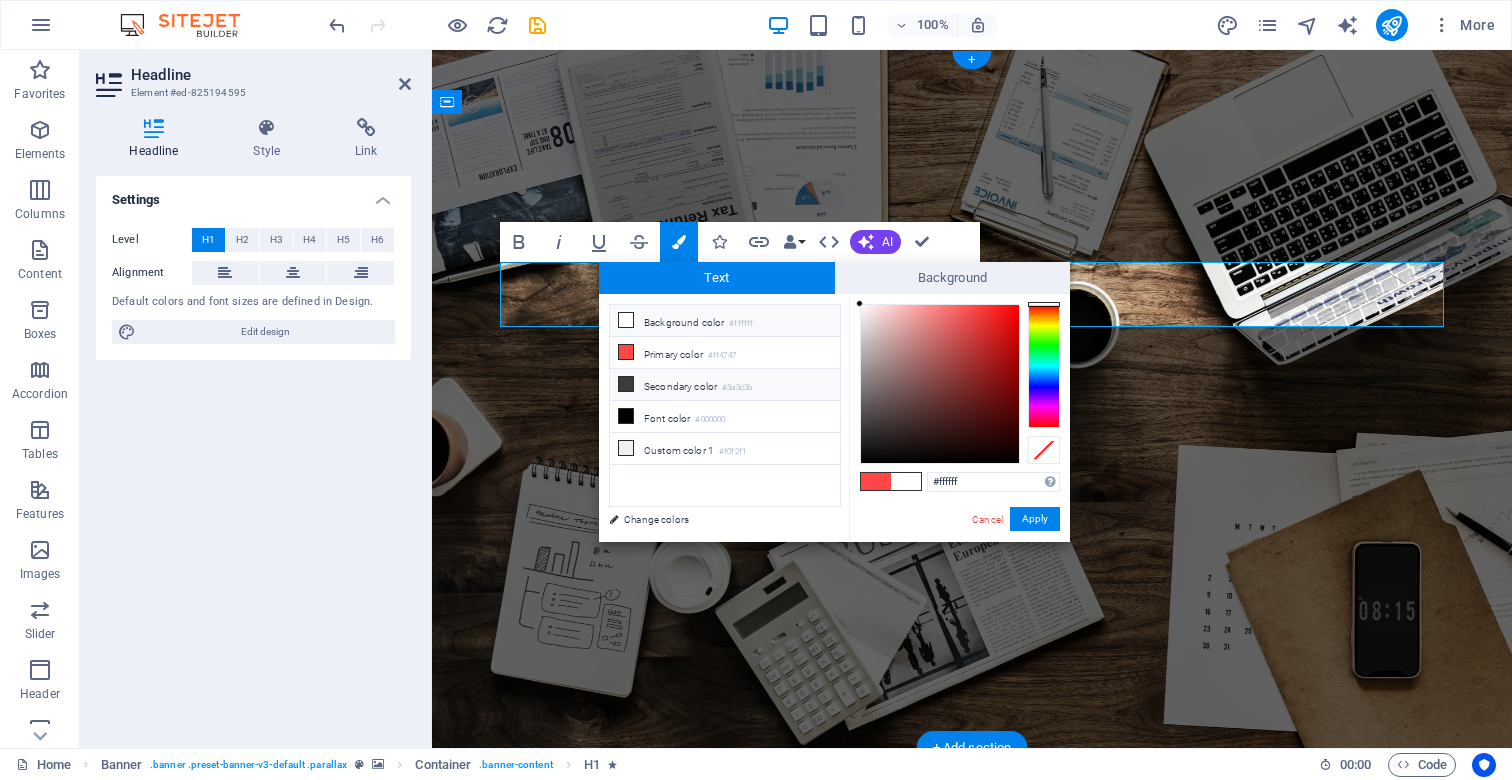 click at bounding box center [626, 384] 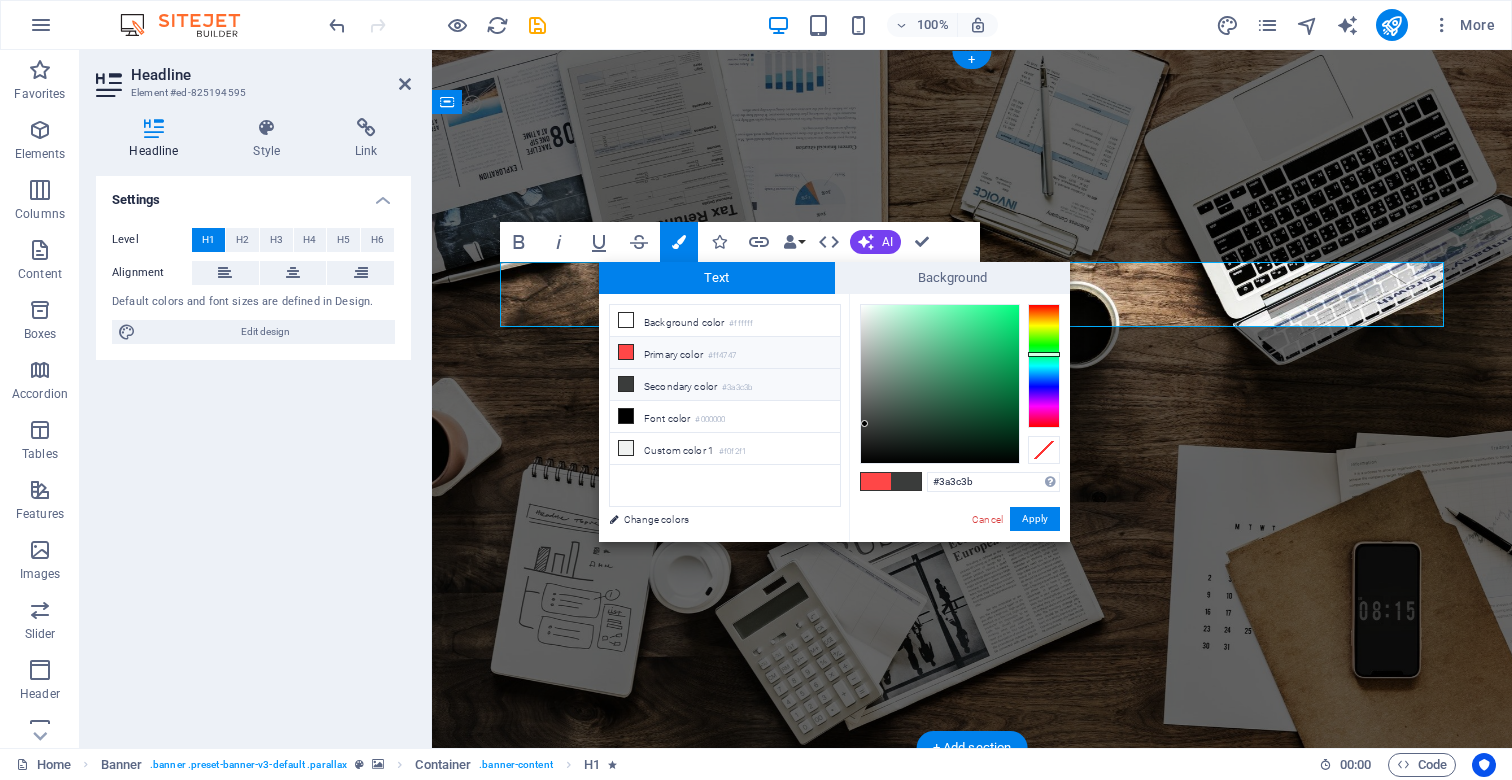 click at bounding box center (626, 352) 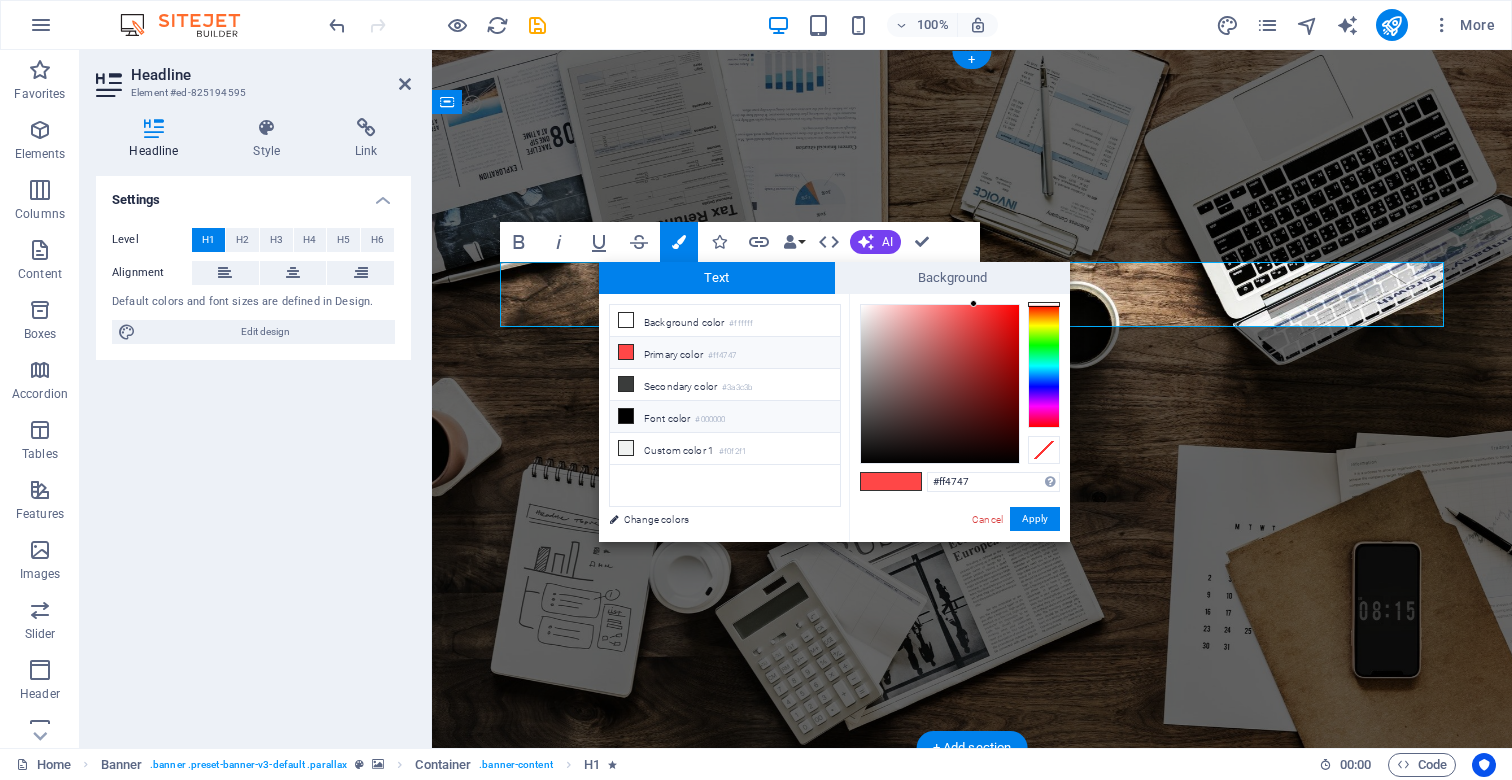 click at bounding box center (626, 416) 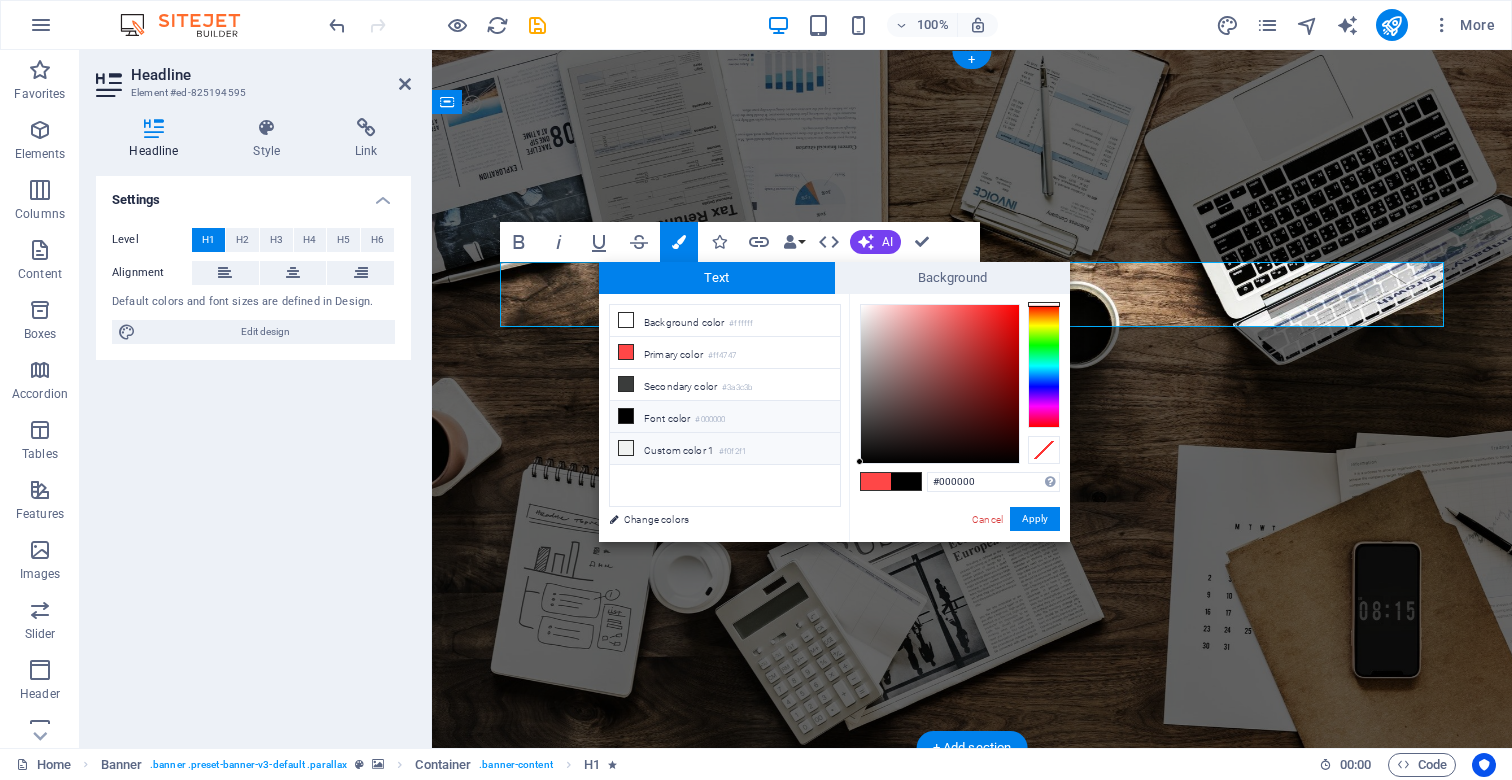 click at bounding box center [626, 448] 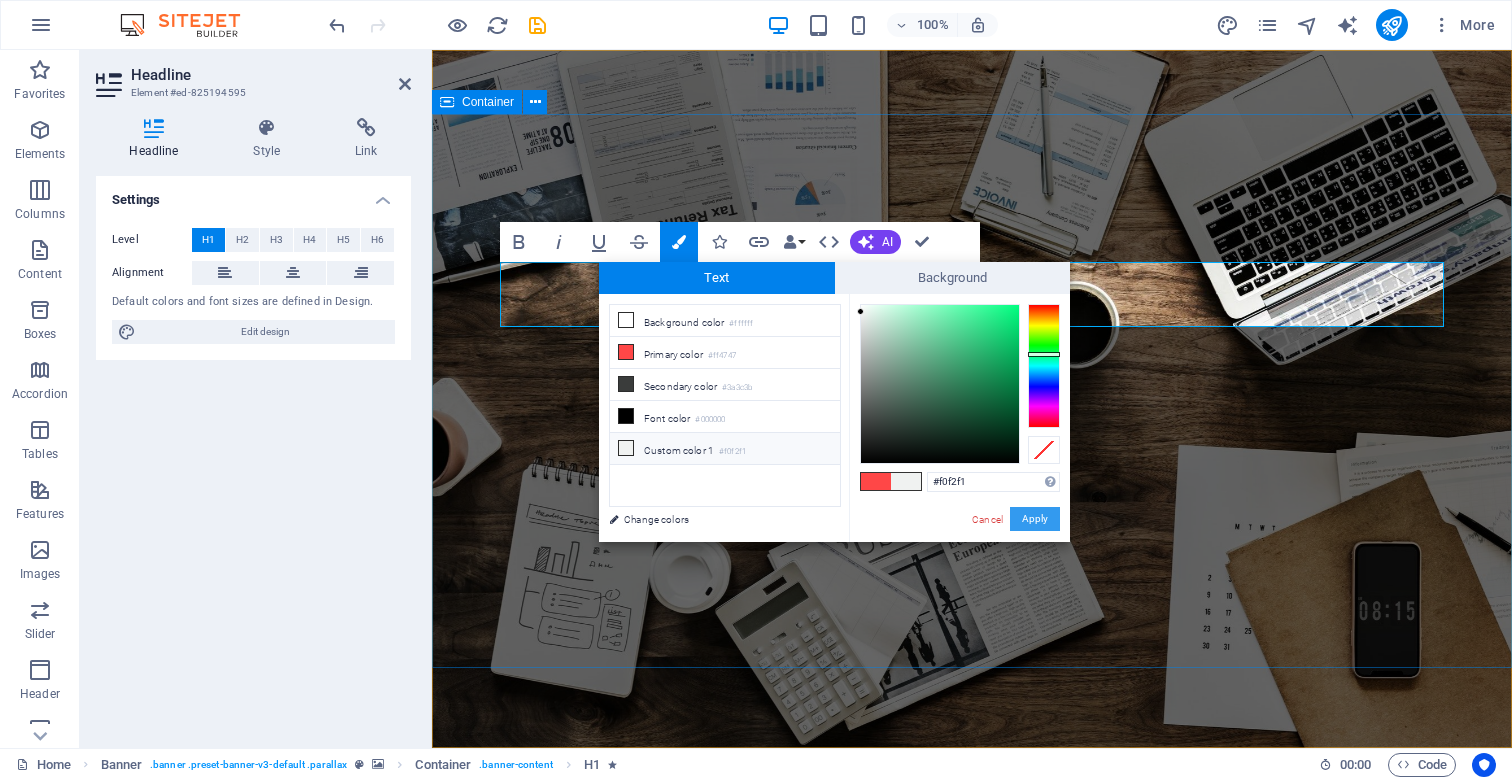 click on "Apply" at bounding box center (1035, 519) 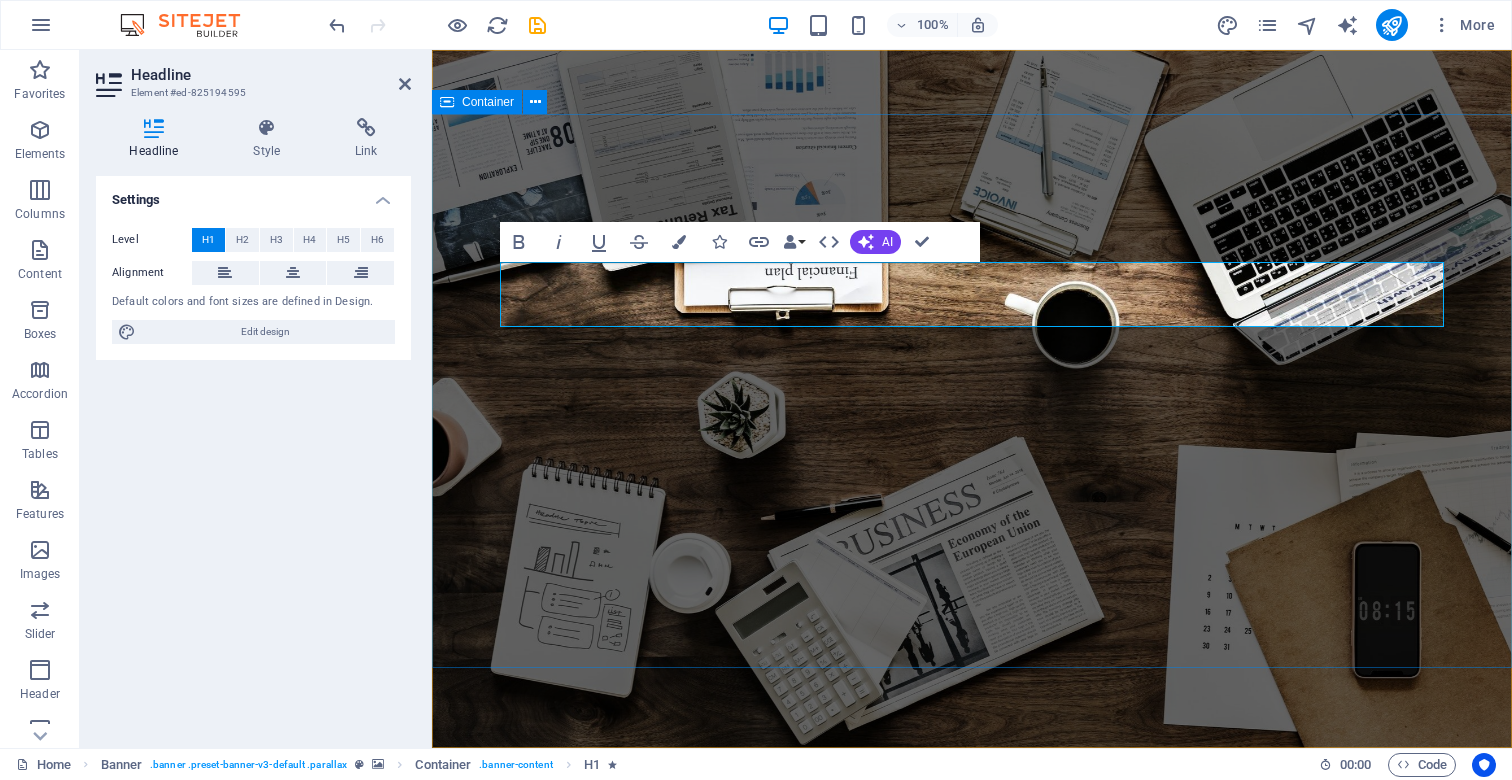 click on "Web development SEO Optimization cybersecurity basics Learn more" at bounding box center [972, 1052] 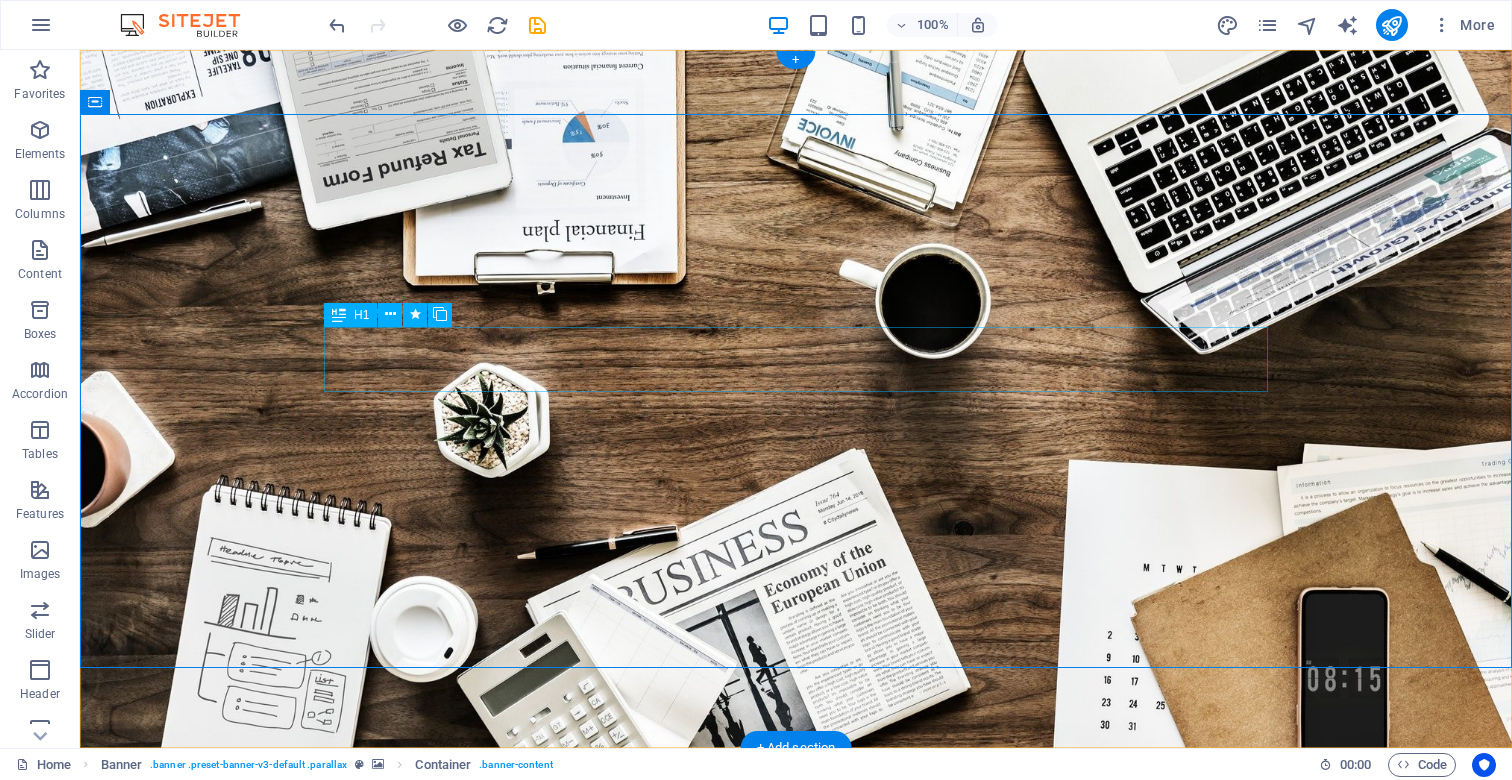 click on "SEO Optimization" at bounding box center (796, 1019) 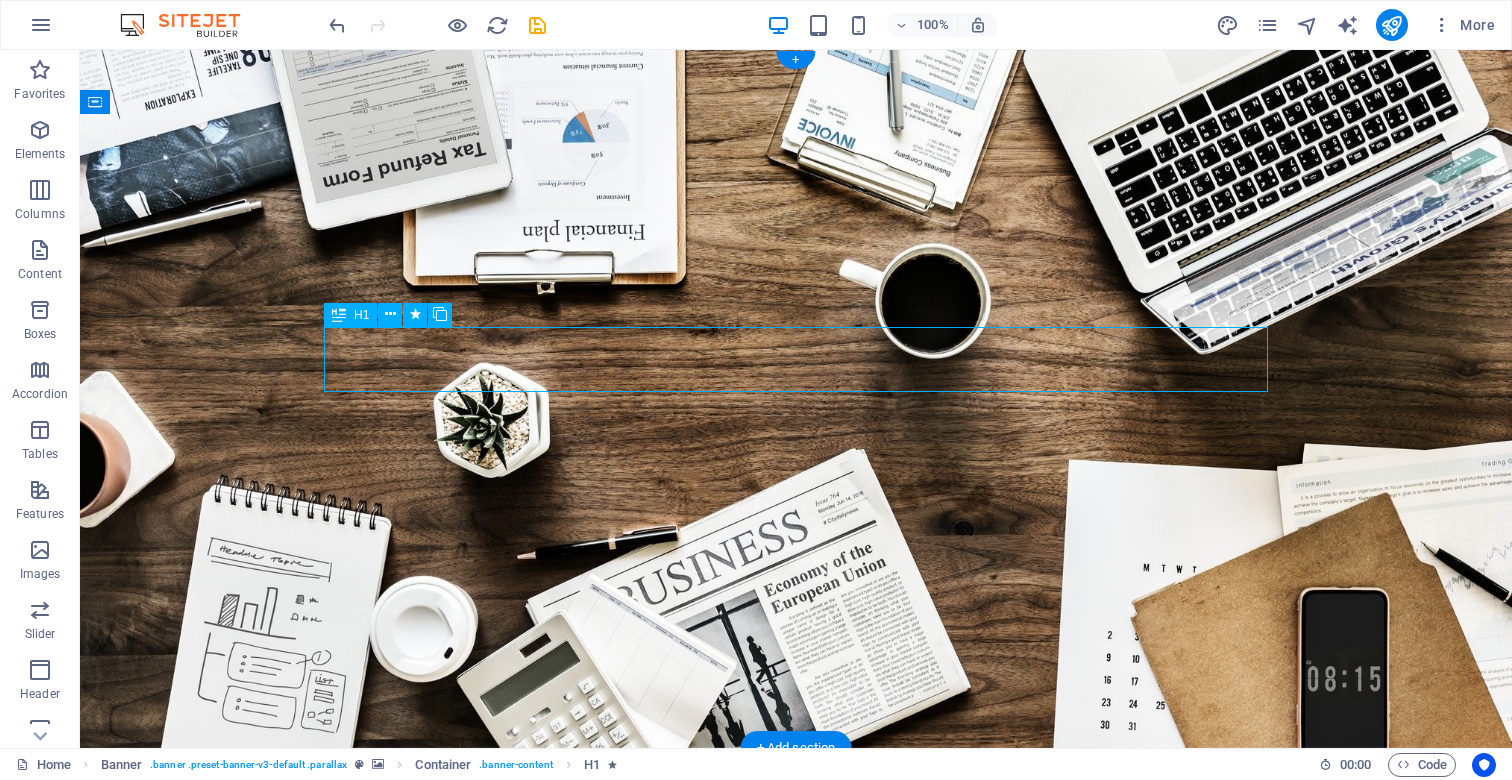 click on "SEO Optimization" at bounding box center [796, 1019] 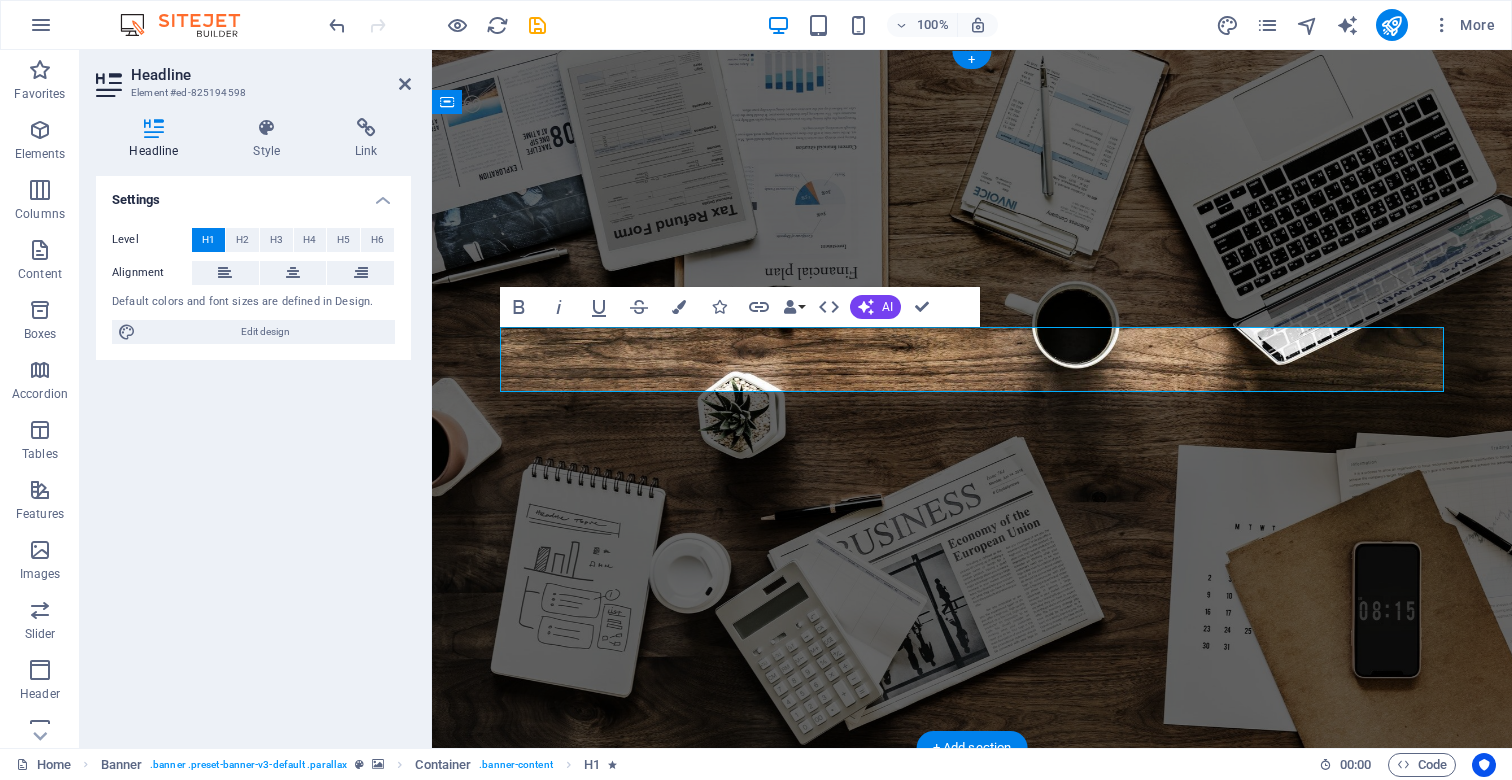 click on "SEO Optimization" at bounding box center [769, 1019] 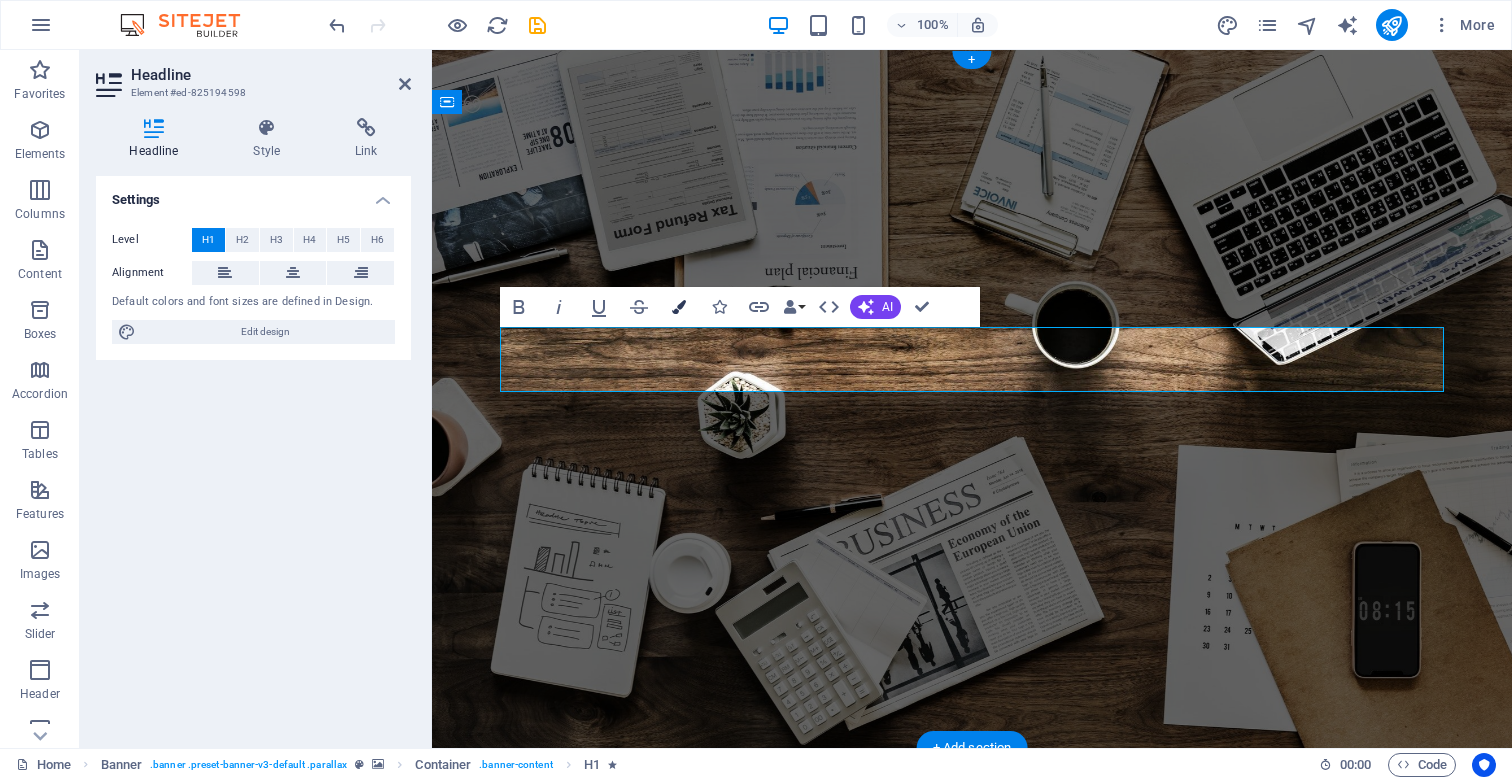 click at bounding box center (679, 307) 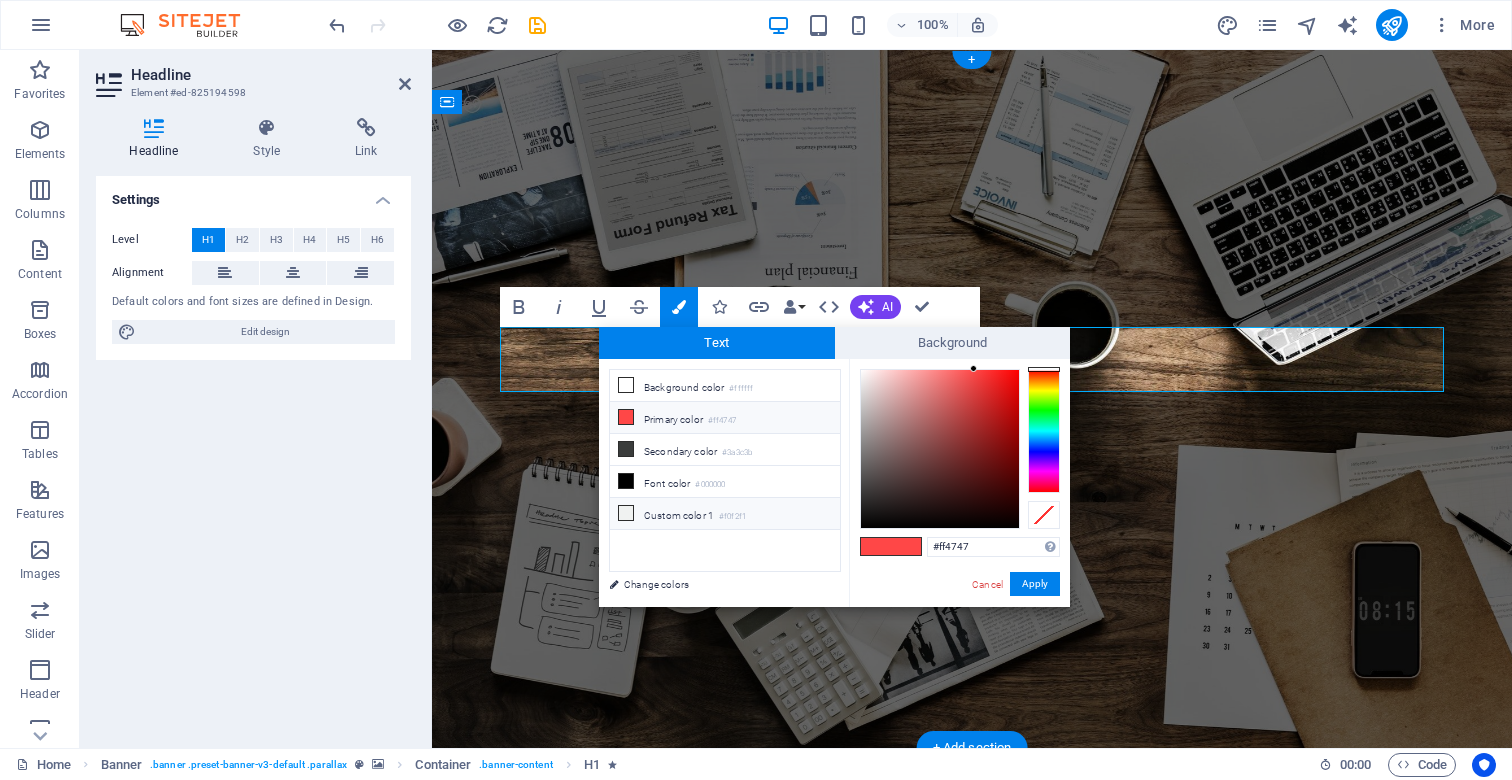 click at bounding box center [626, 513] 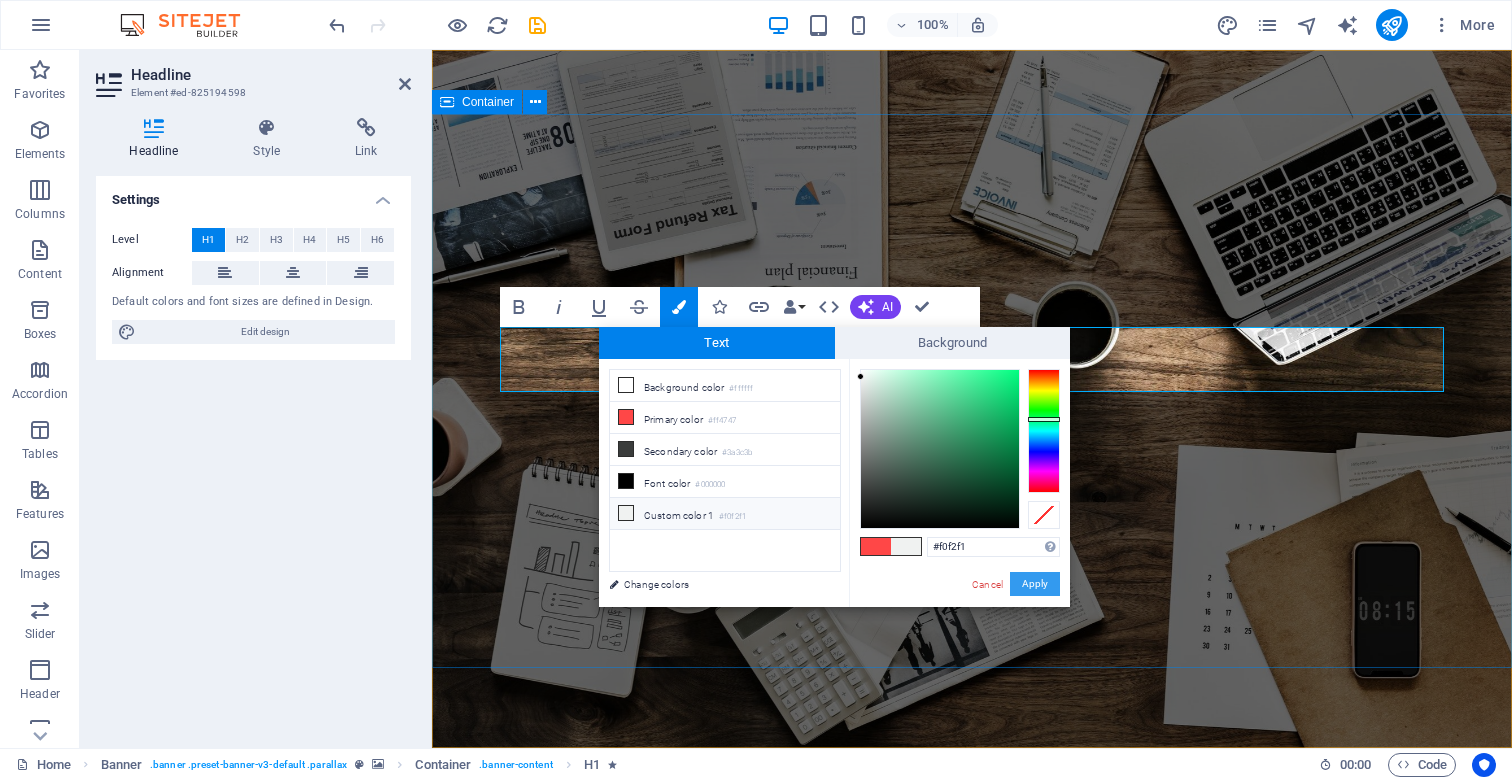 click on "Apply" at bounding box center [1035, 584] 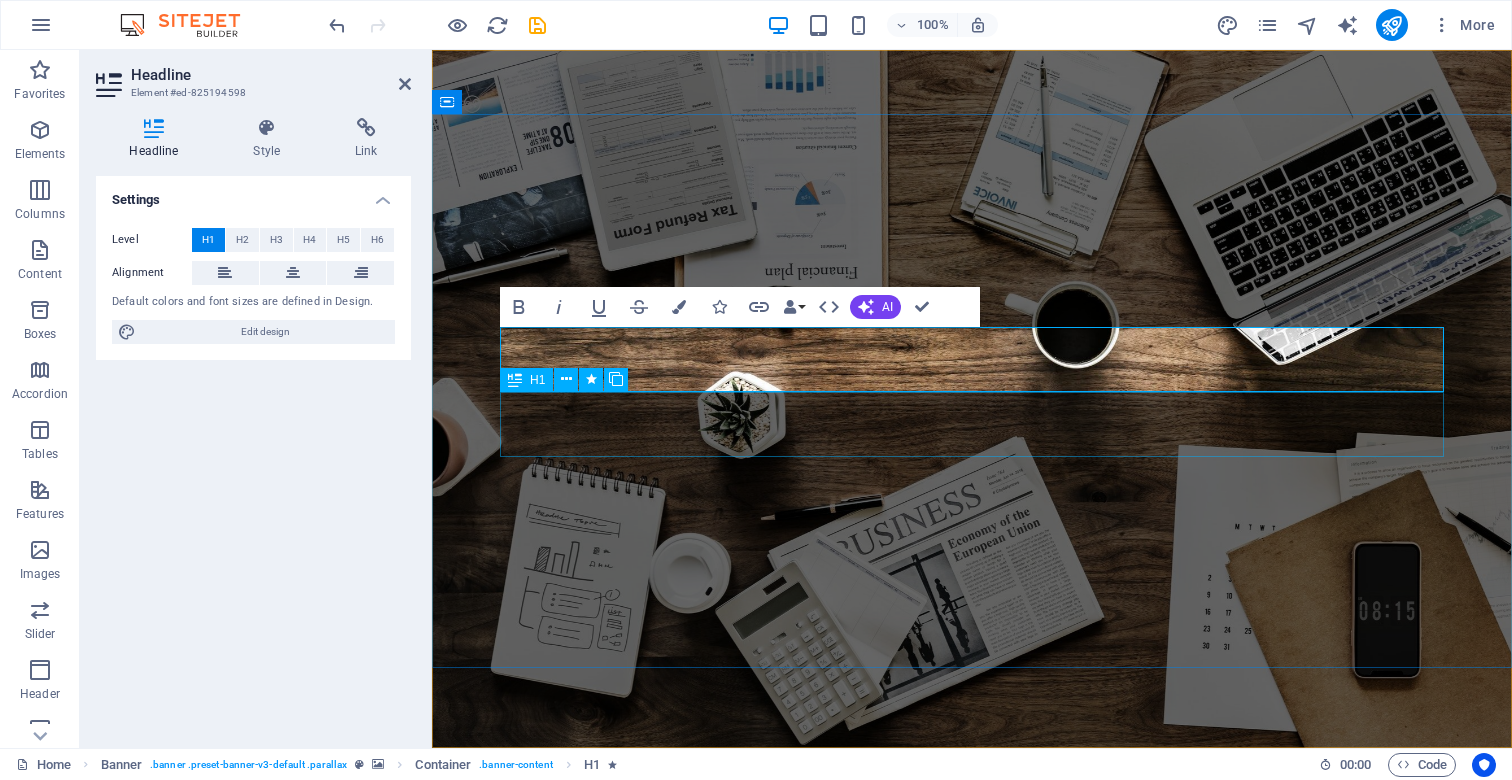 click on "cybersecurity basics" at bounding box center (972, 1085) 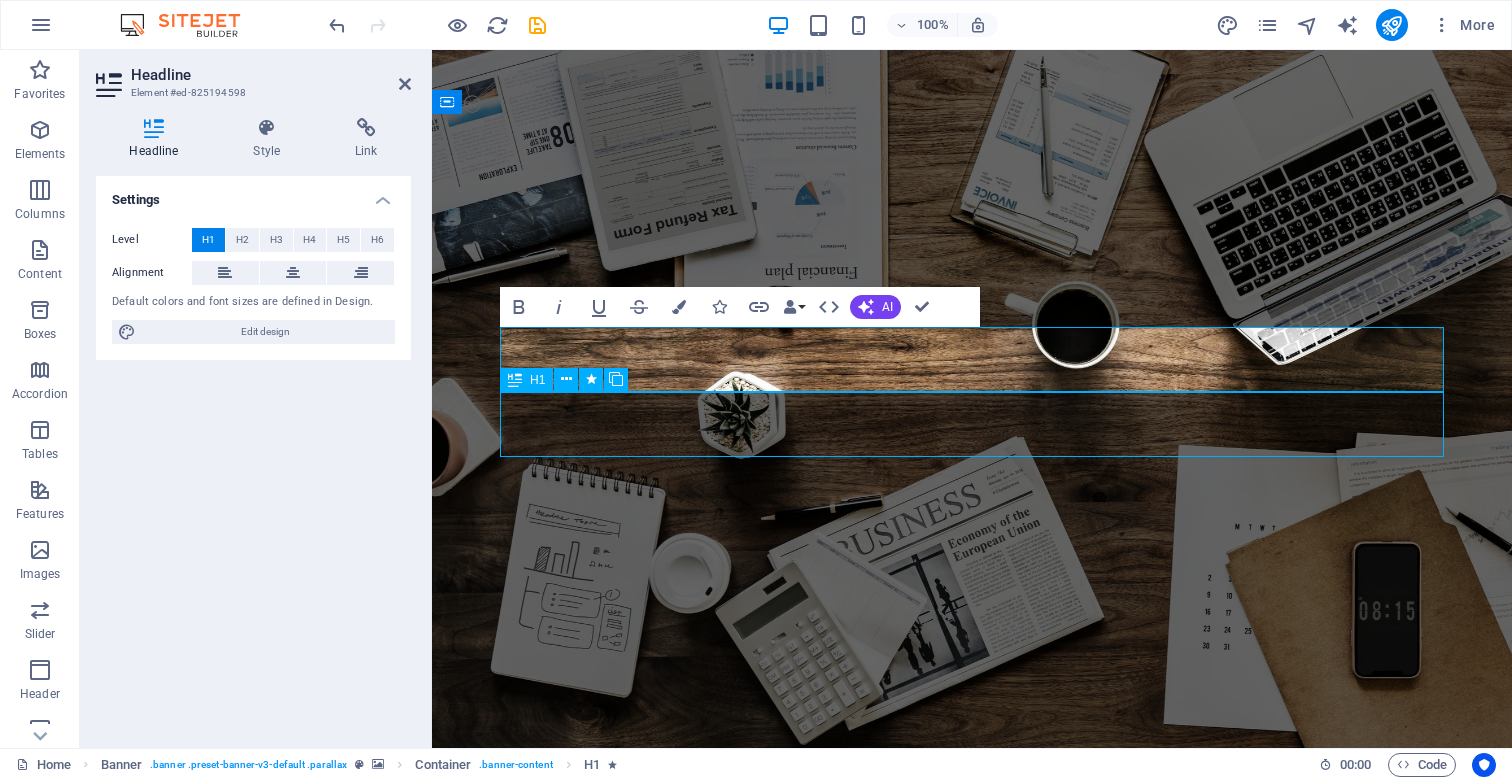 click on "cybersecurity basics" at bounding box center (972, 1085) 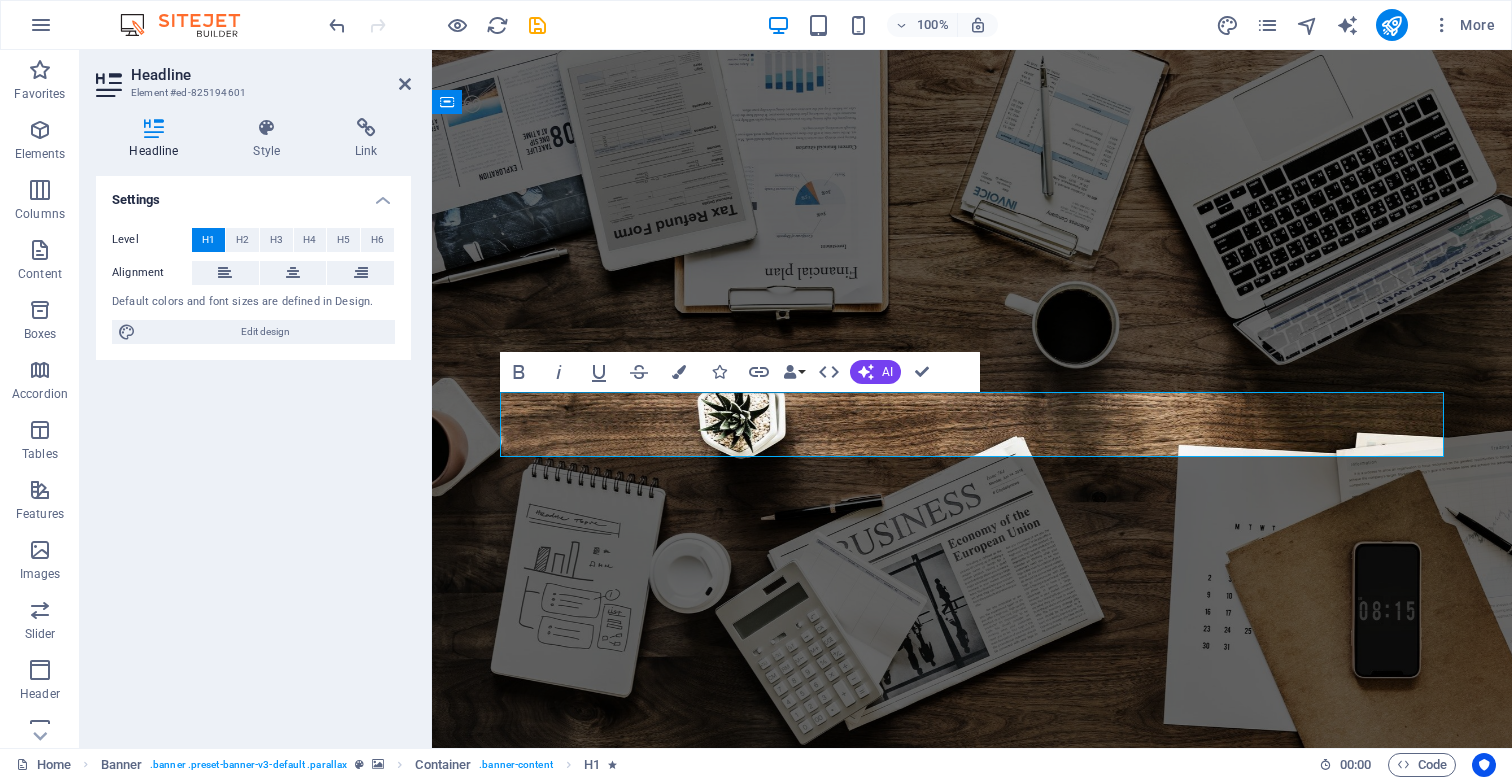 click on "cybersecurity basics" at bounding box center [840, 1085] 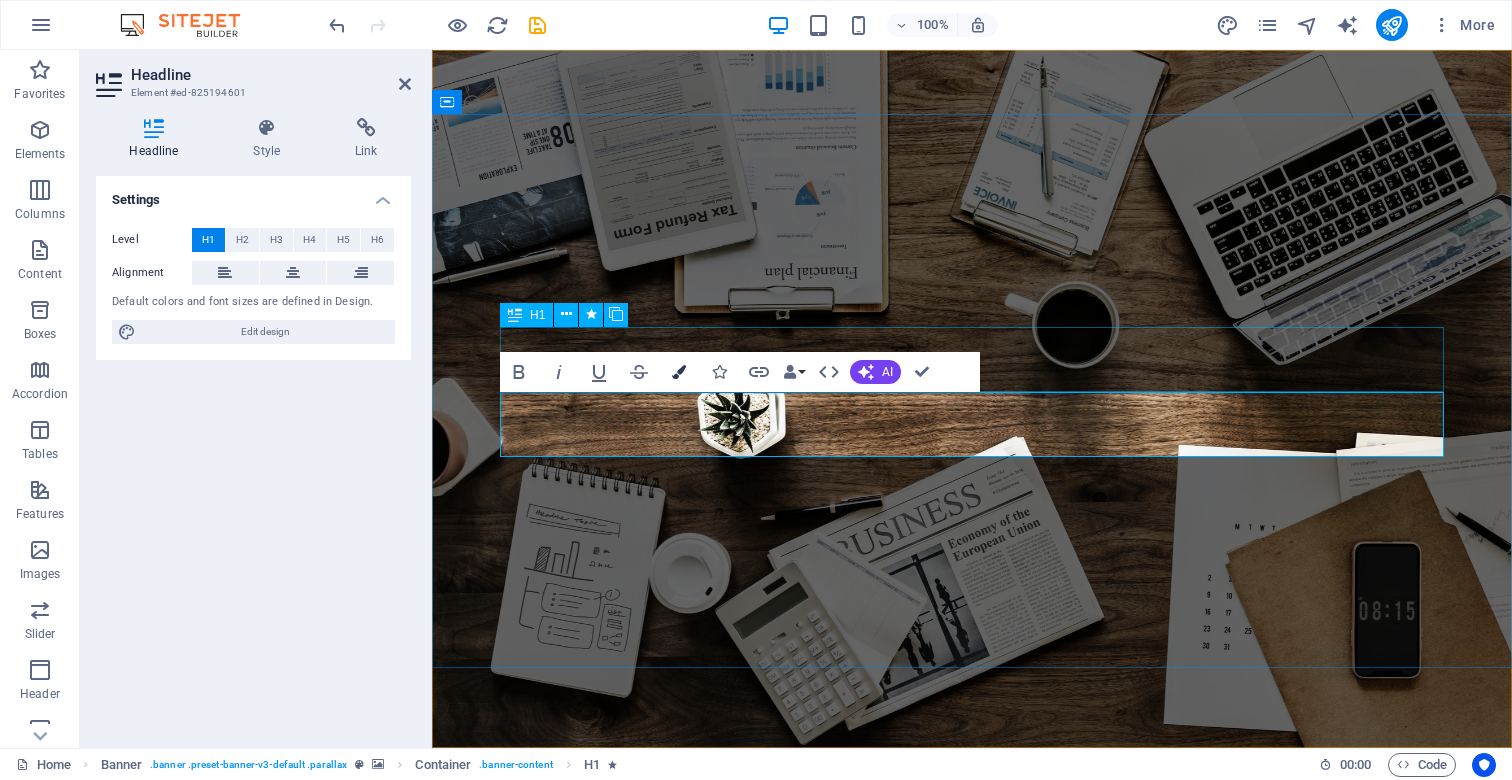 click at bounding box center [679, 372] 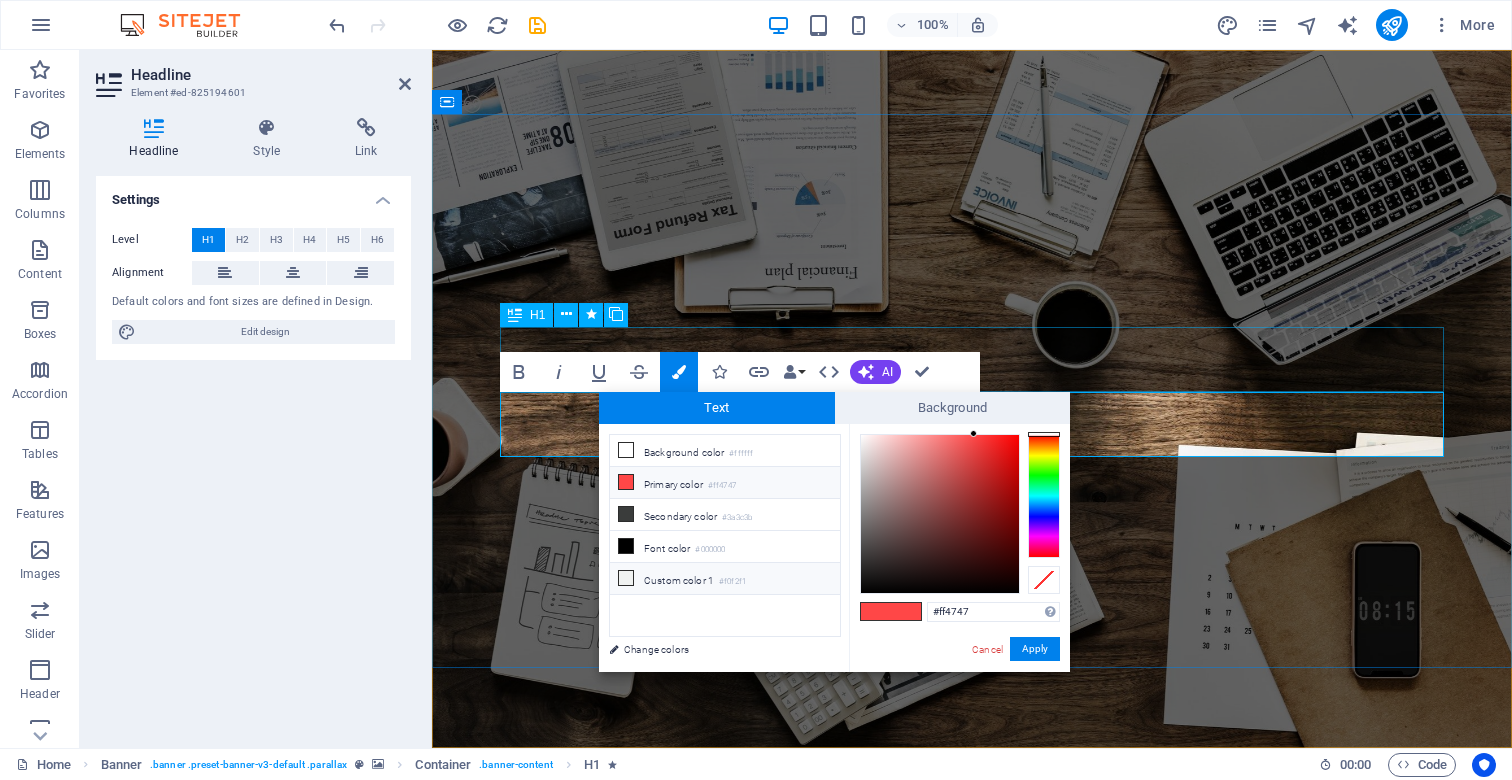 drag, startPoint x: 691, startPoint y: 580, endPoint x: 738, endPoint y: 590, distance: 48.052055 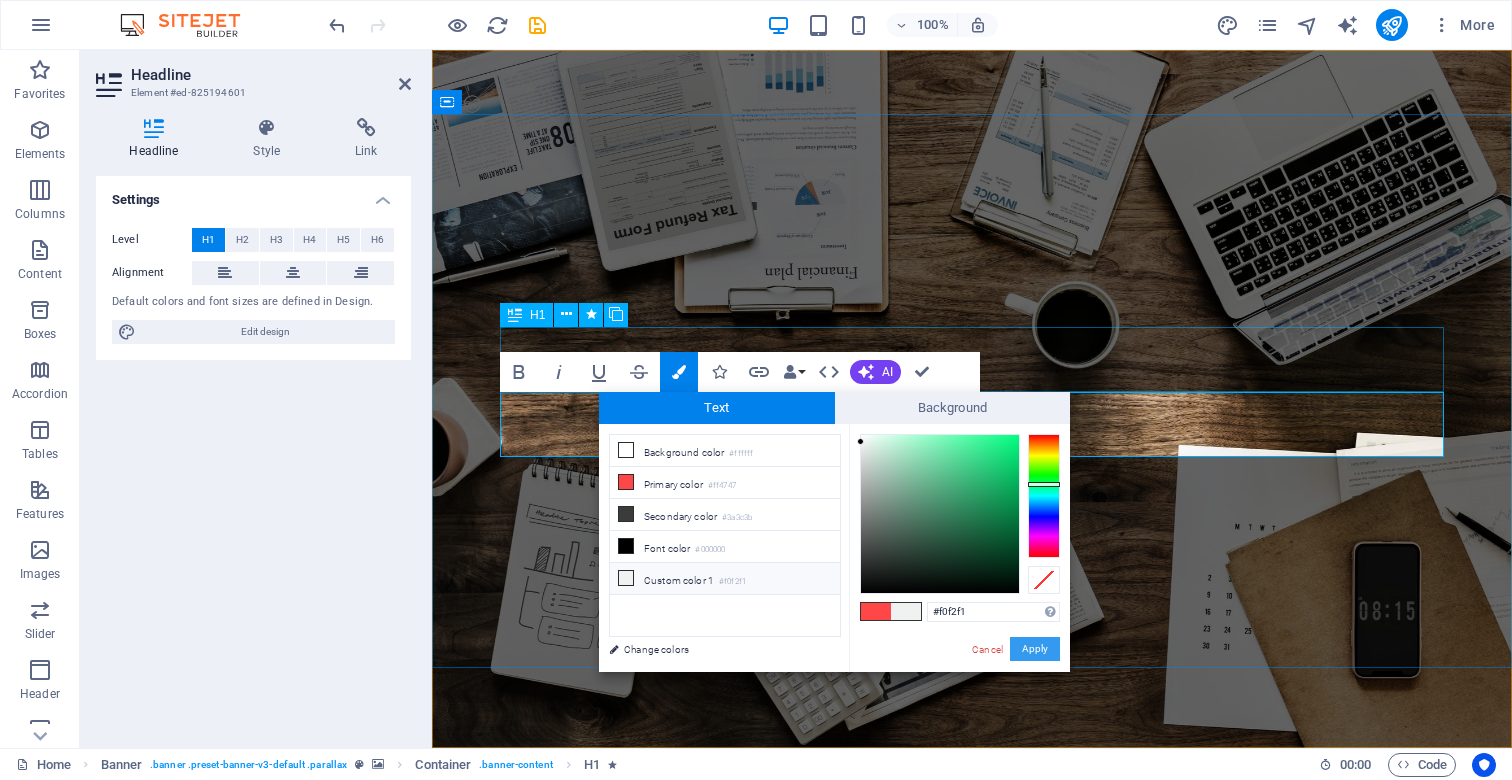click on "Apply" at bounding box center [1035, 649] 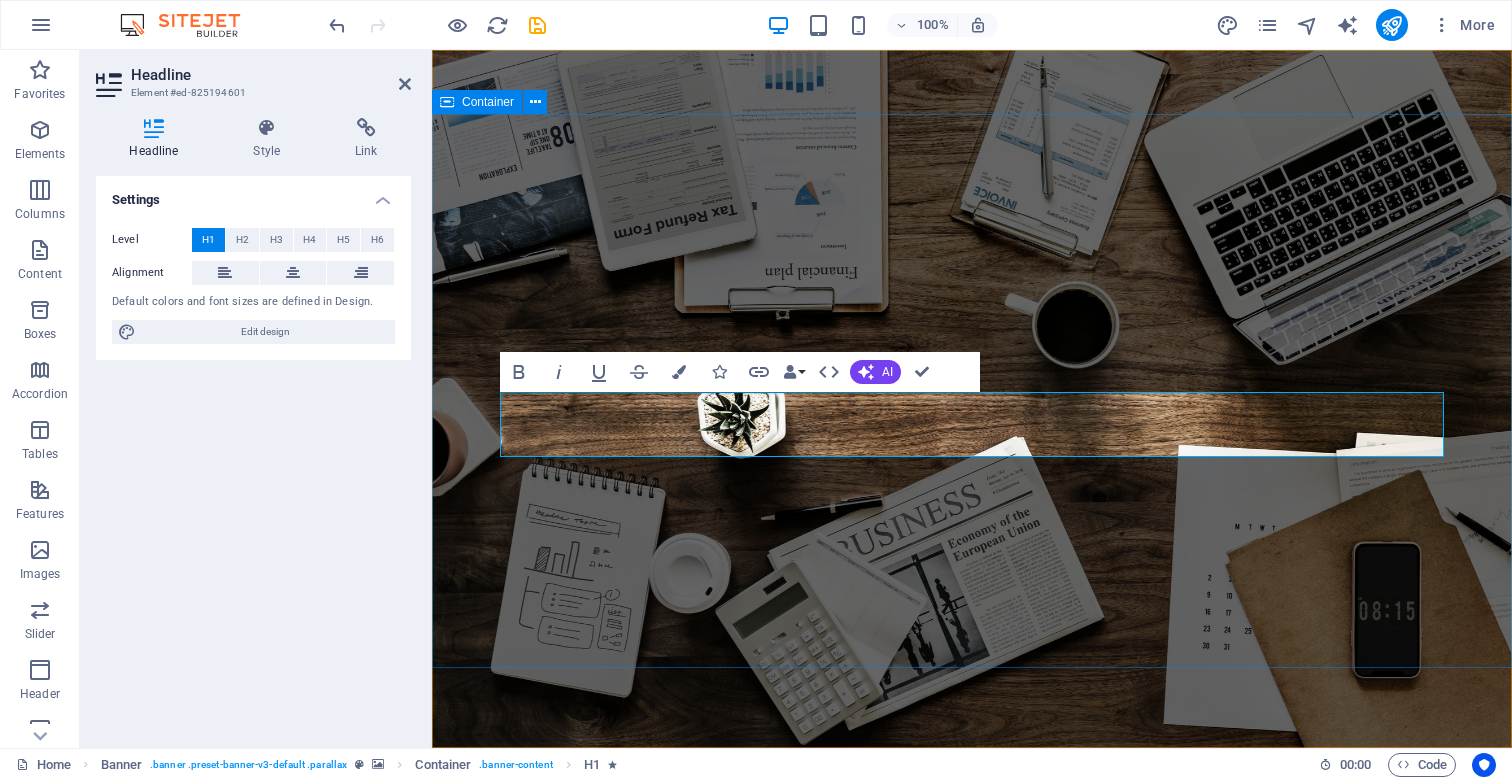 click on "Web development SEO Optimization cybersecurity basics Learn more" at bounding box center (972, 1052) 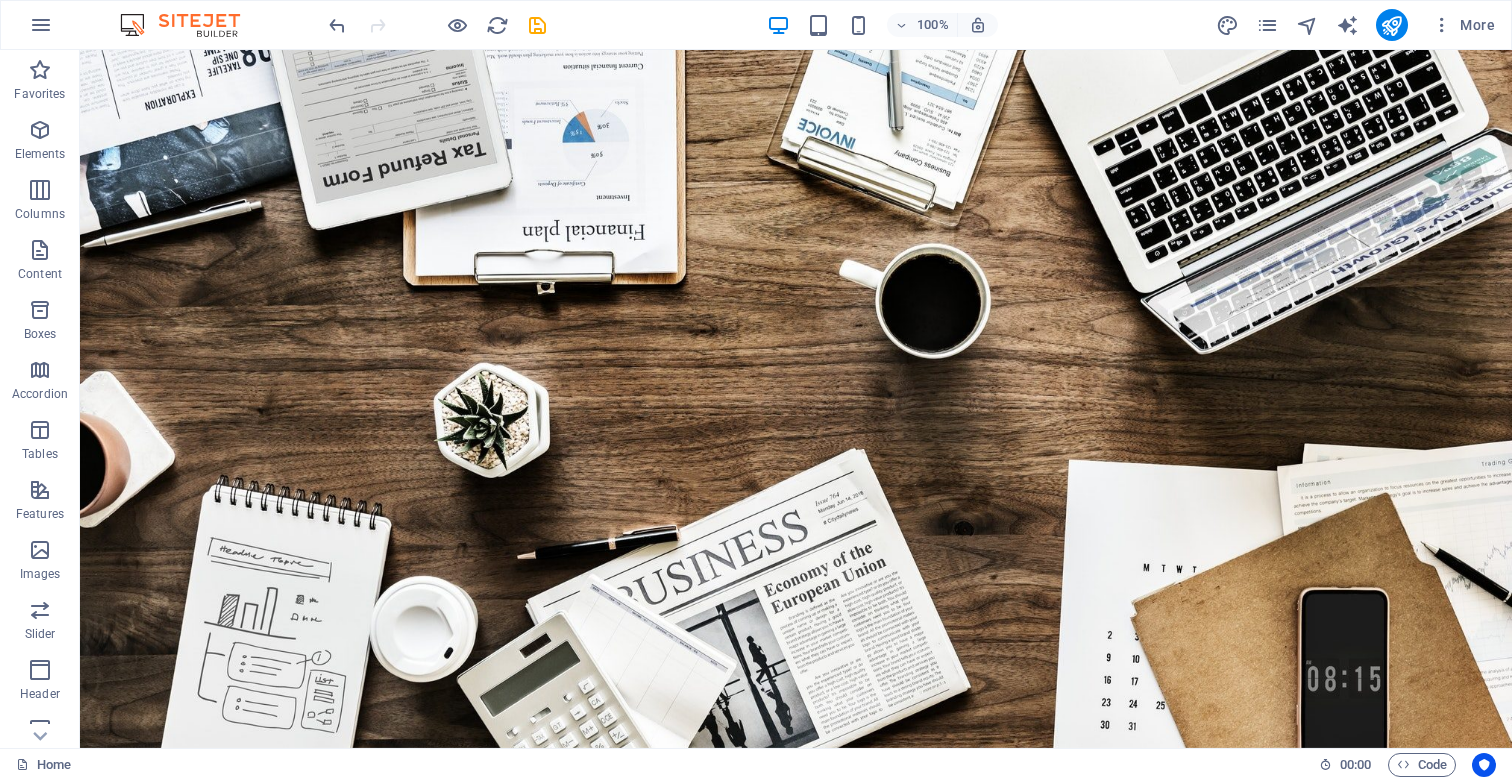 scroll, scrollTop: 0, scrollLeft: 0, axis: both 